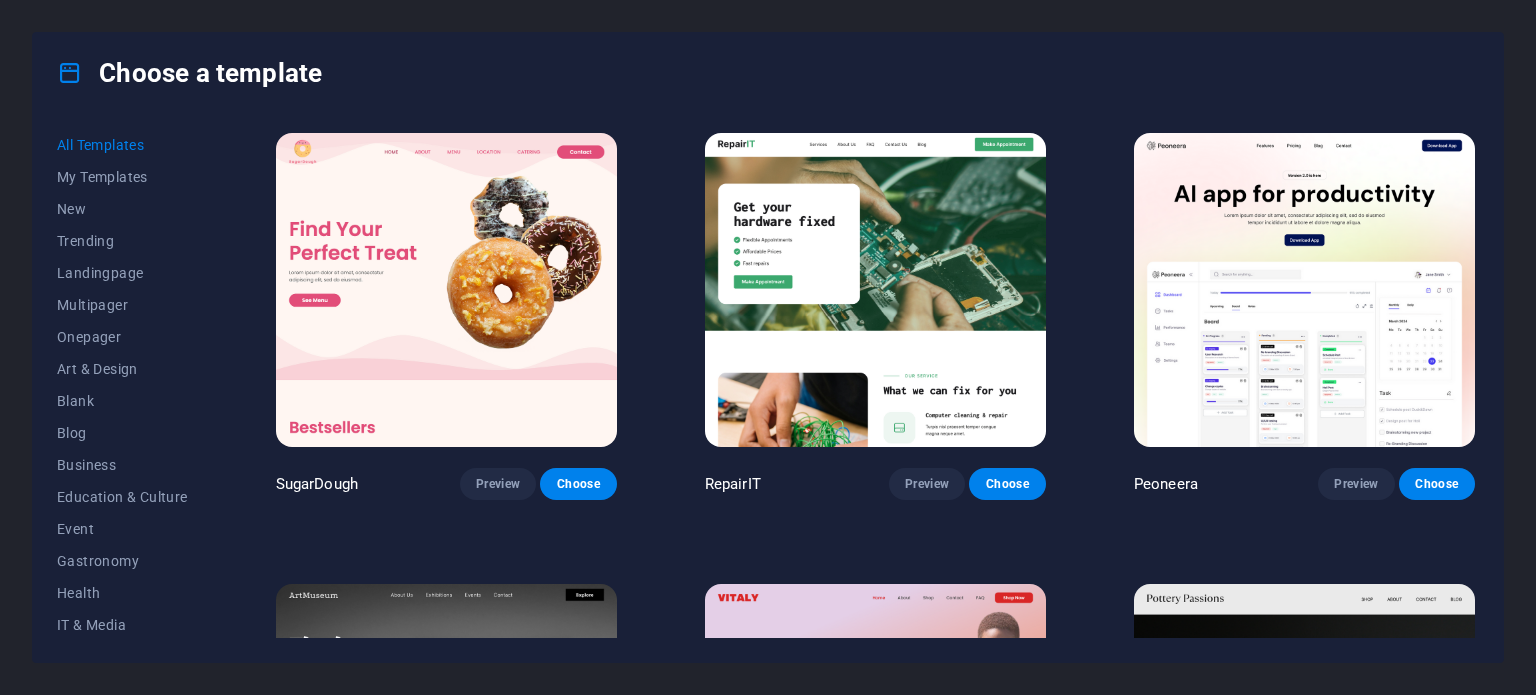 scroll, scrollTop: 0, scrollLeft: 0, axis: both 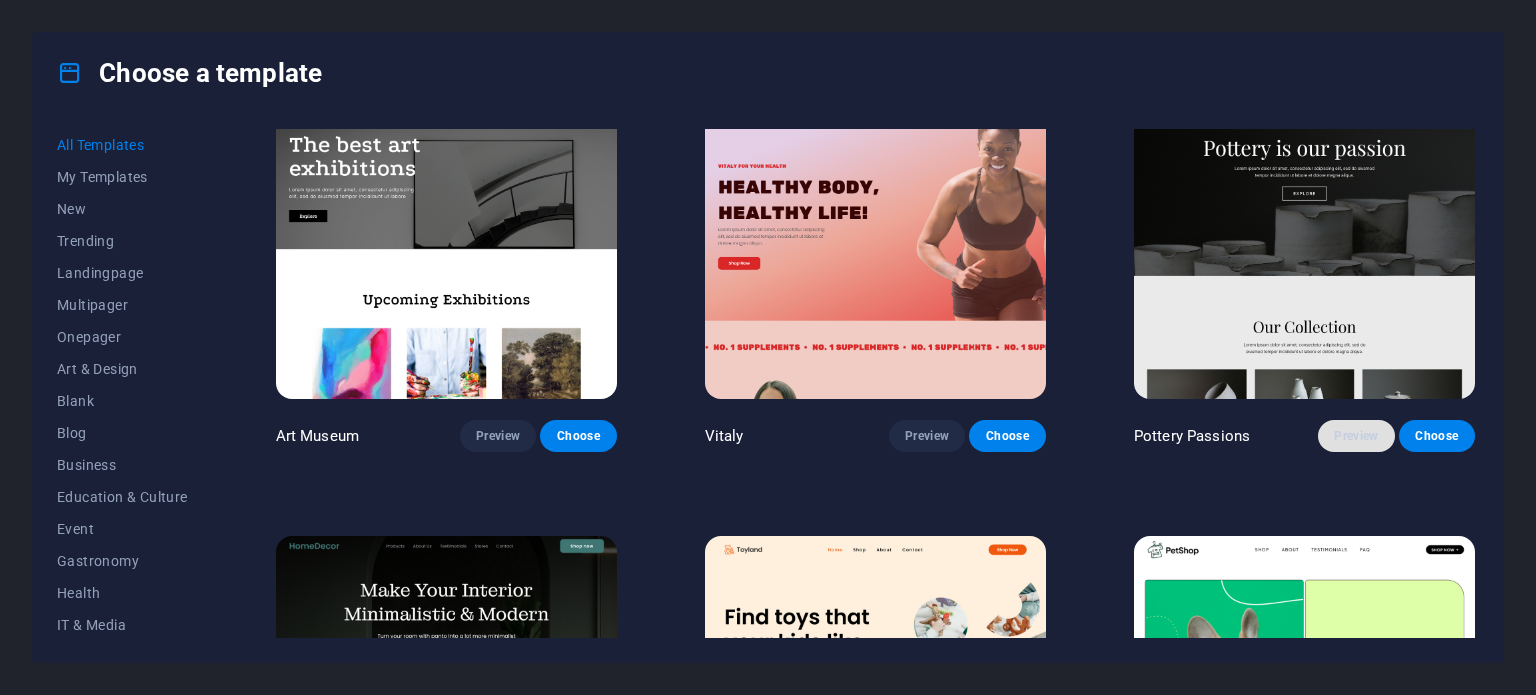 click on "Preview" at bounding box center (1356, 436) 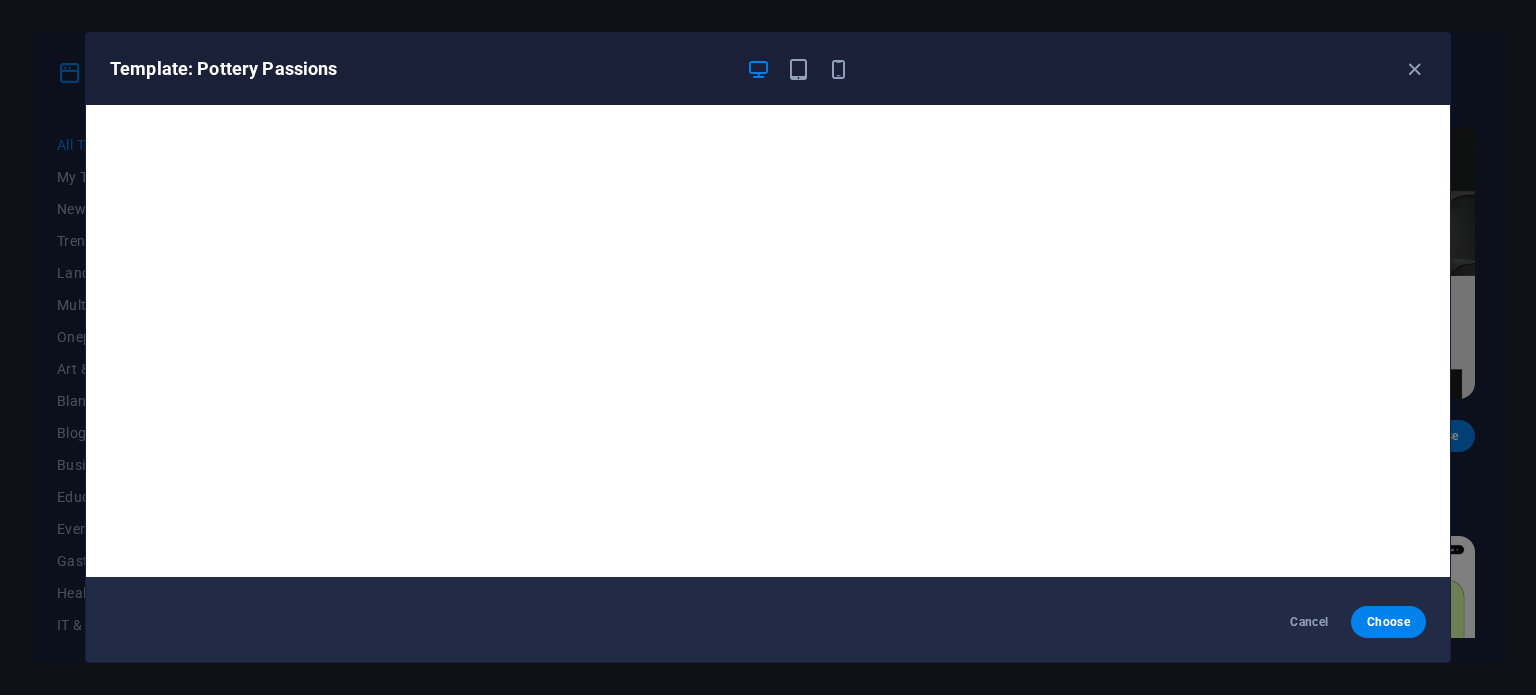scroll, scrollTop: 0, scrollLeft: 0, axis: both 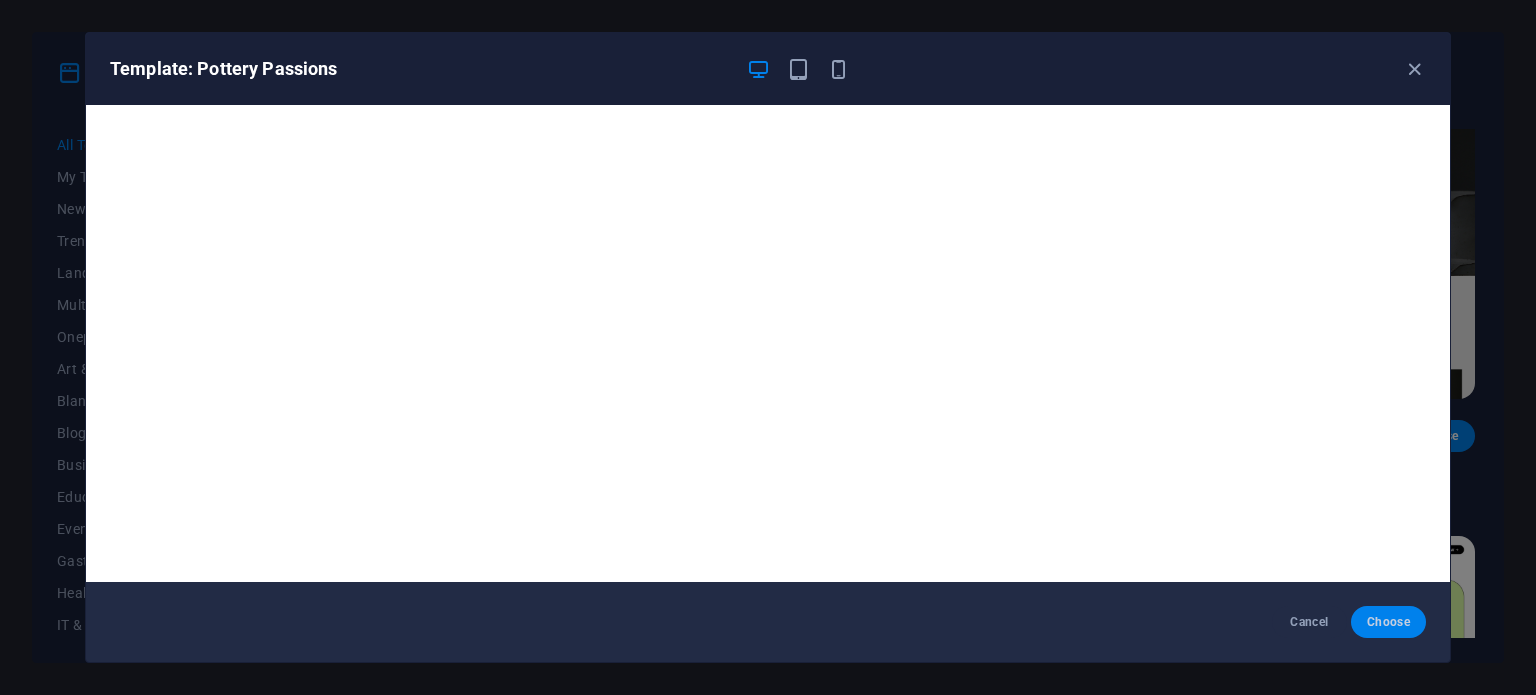 click on "Choose" at bounding box center (1388, 622) 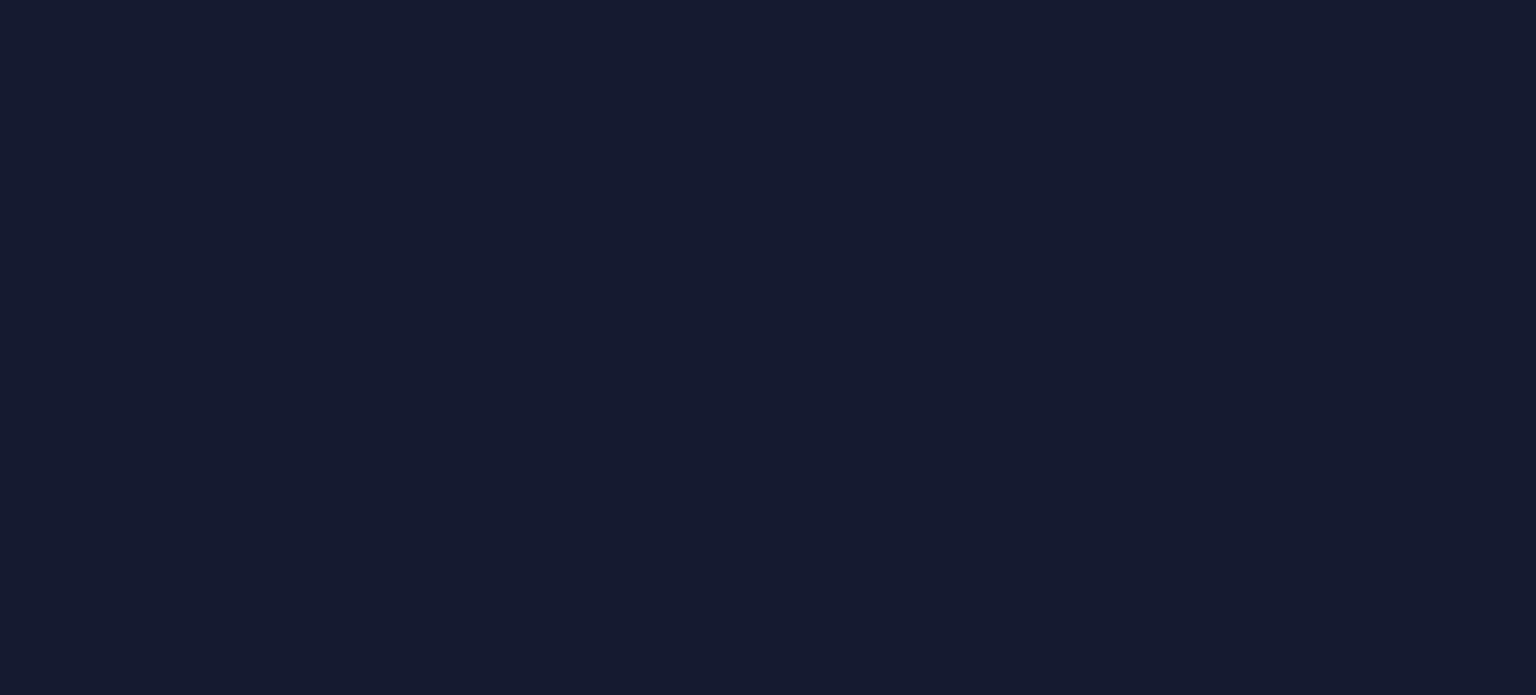 scroll, scrollTop: 0, scrollLeft: 0, axis: both 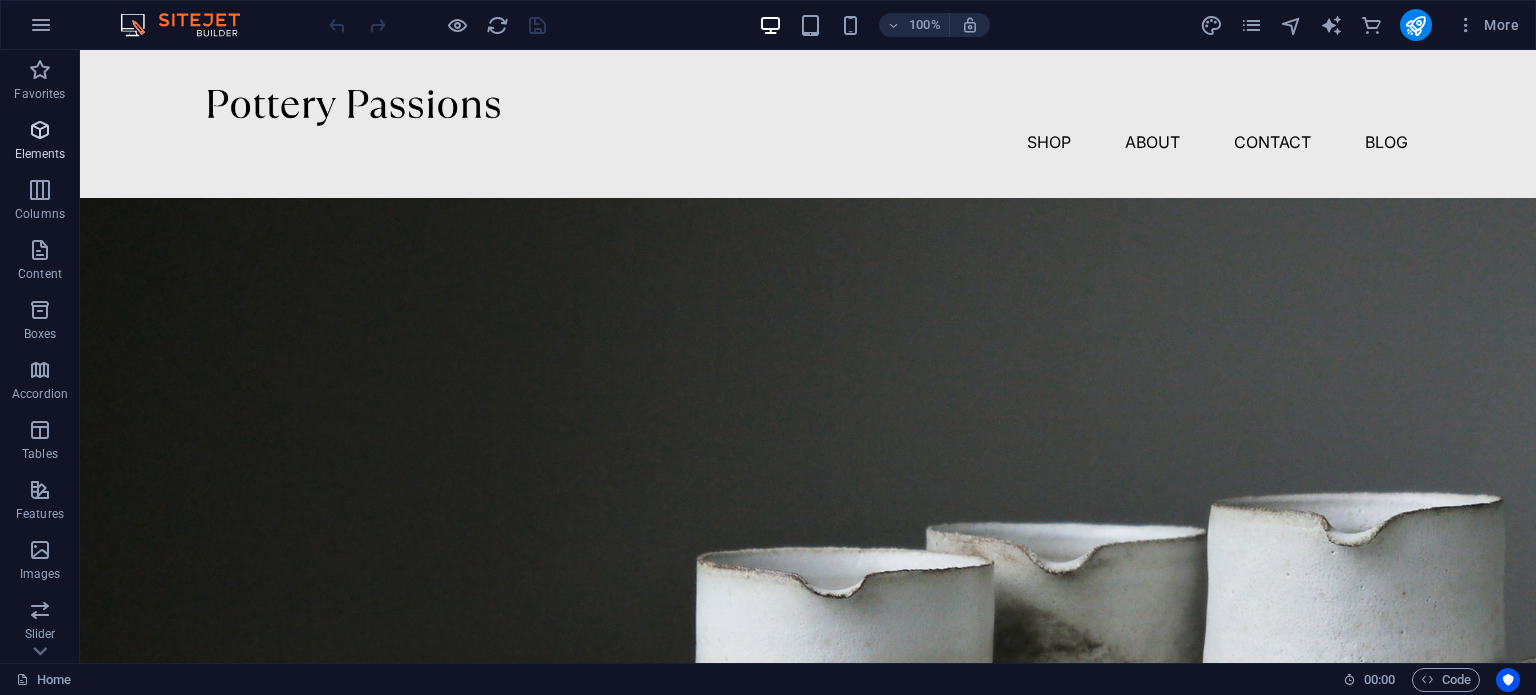 click on "Elements" at bounding box center [40, 142] 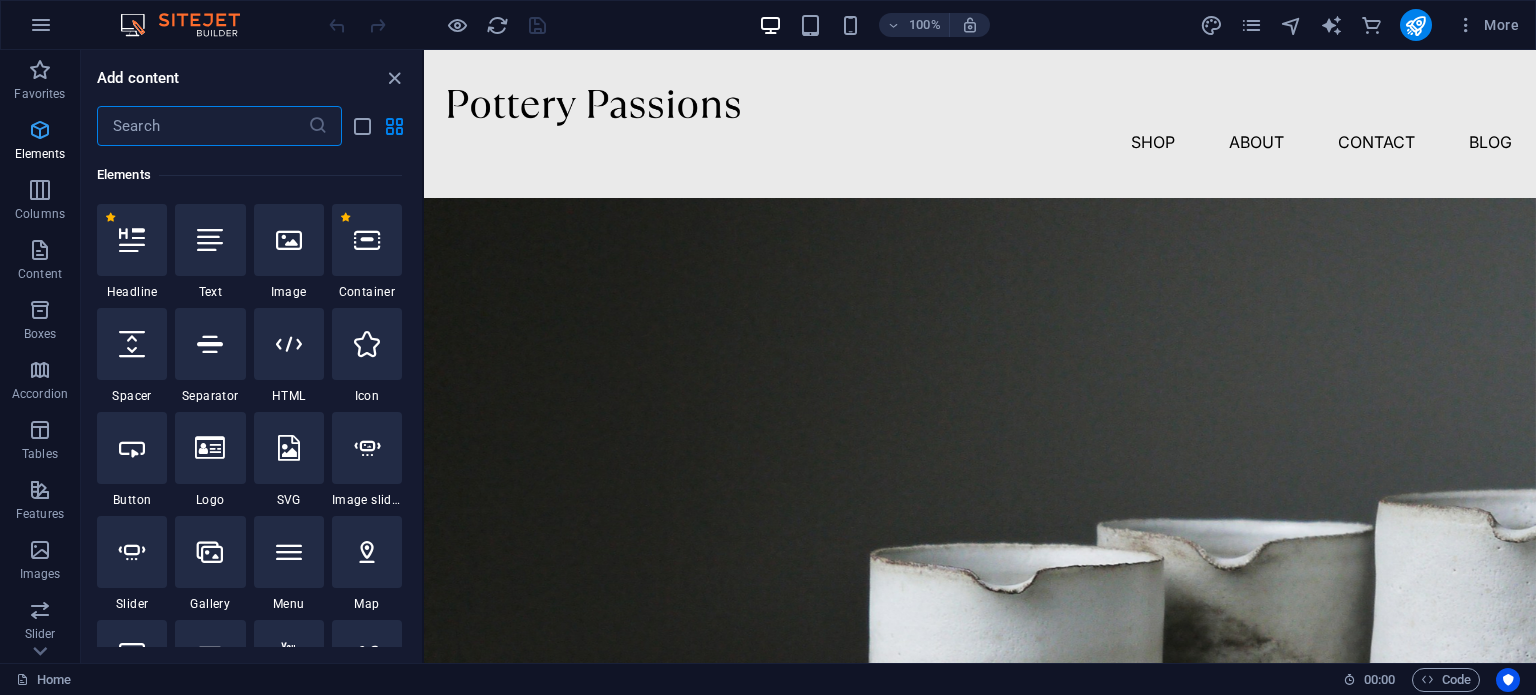 scroll, scrollTop: 212, scrollLeft: 0, axis: vertical 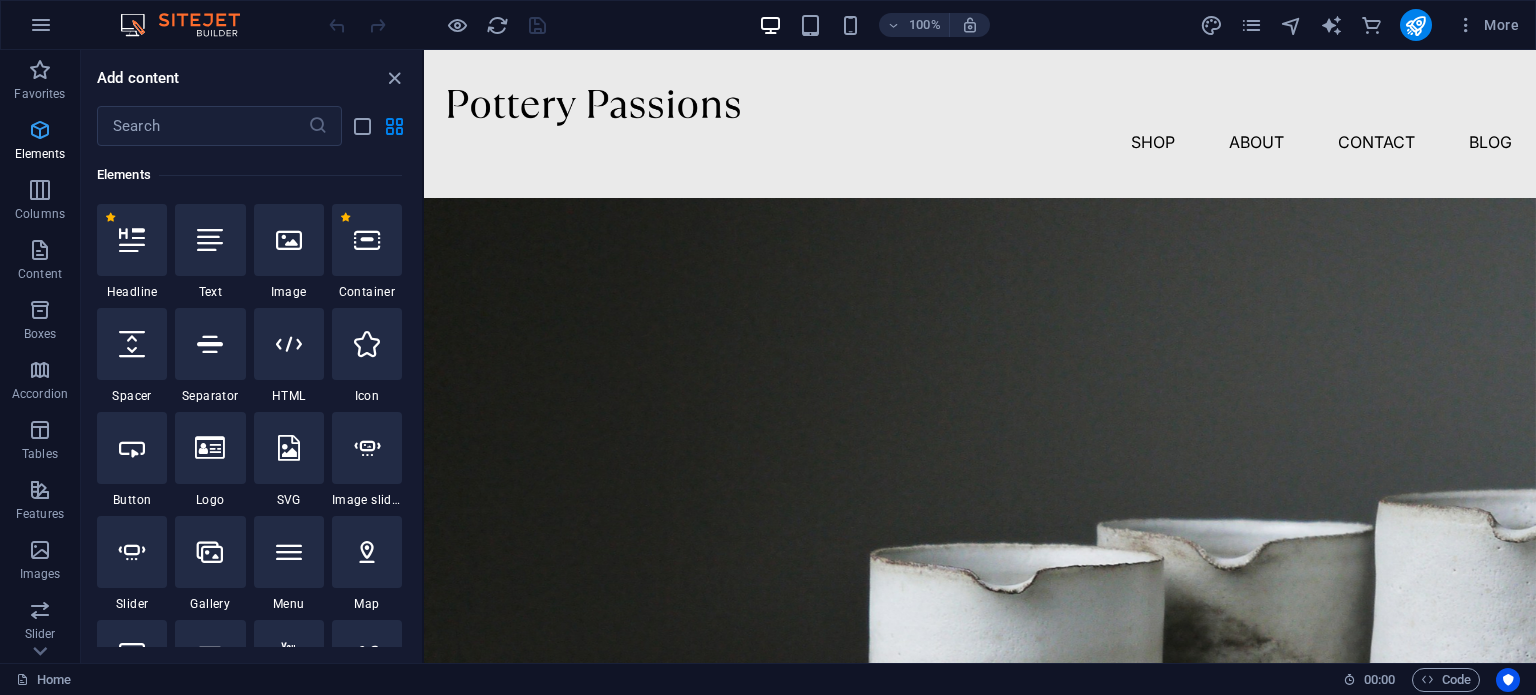 click on "Elements" at bounding box center (40, 142) 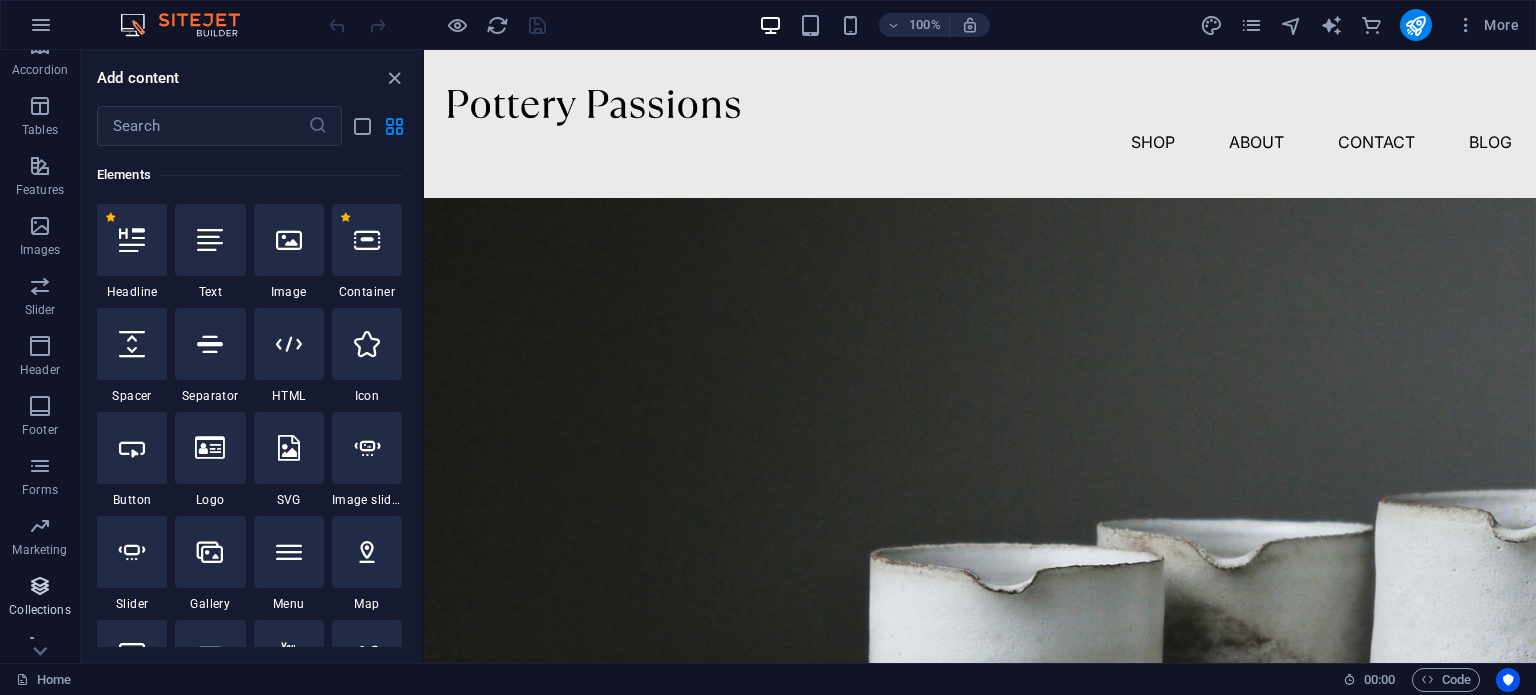 scroll, scrollTop: 346, scrollLeft: 0, axis: vertical 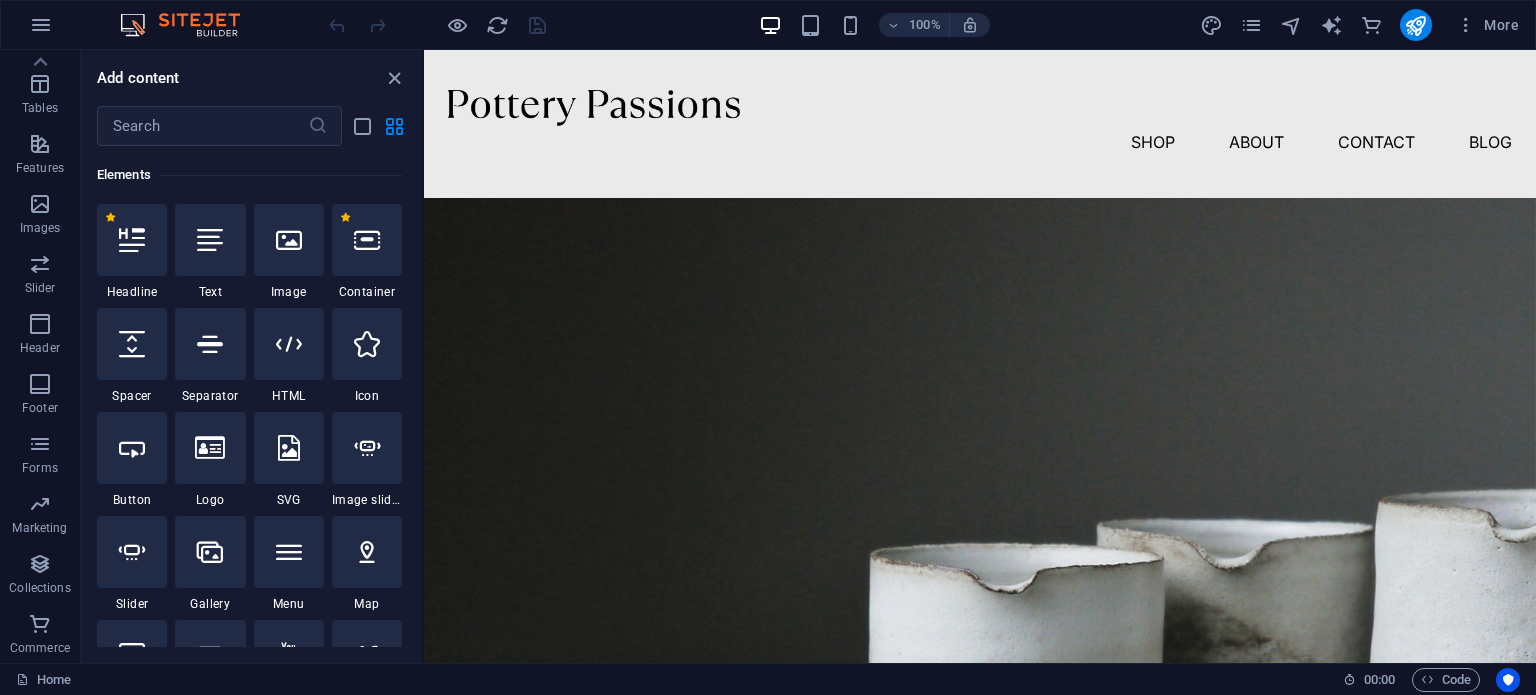 click on "100% More" at bounding box center (768, 25) 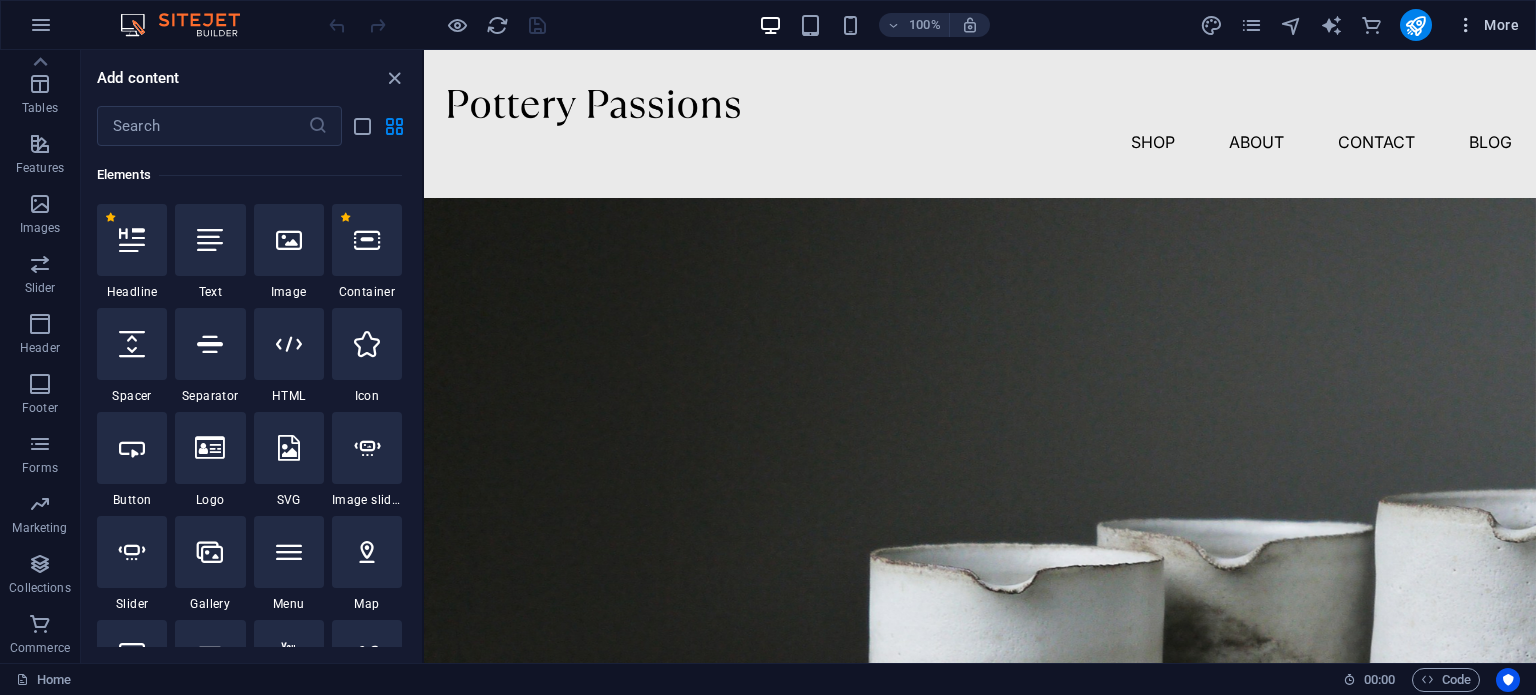 click on "More" at bounding box center [1487, 25] 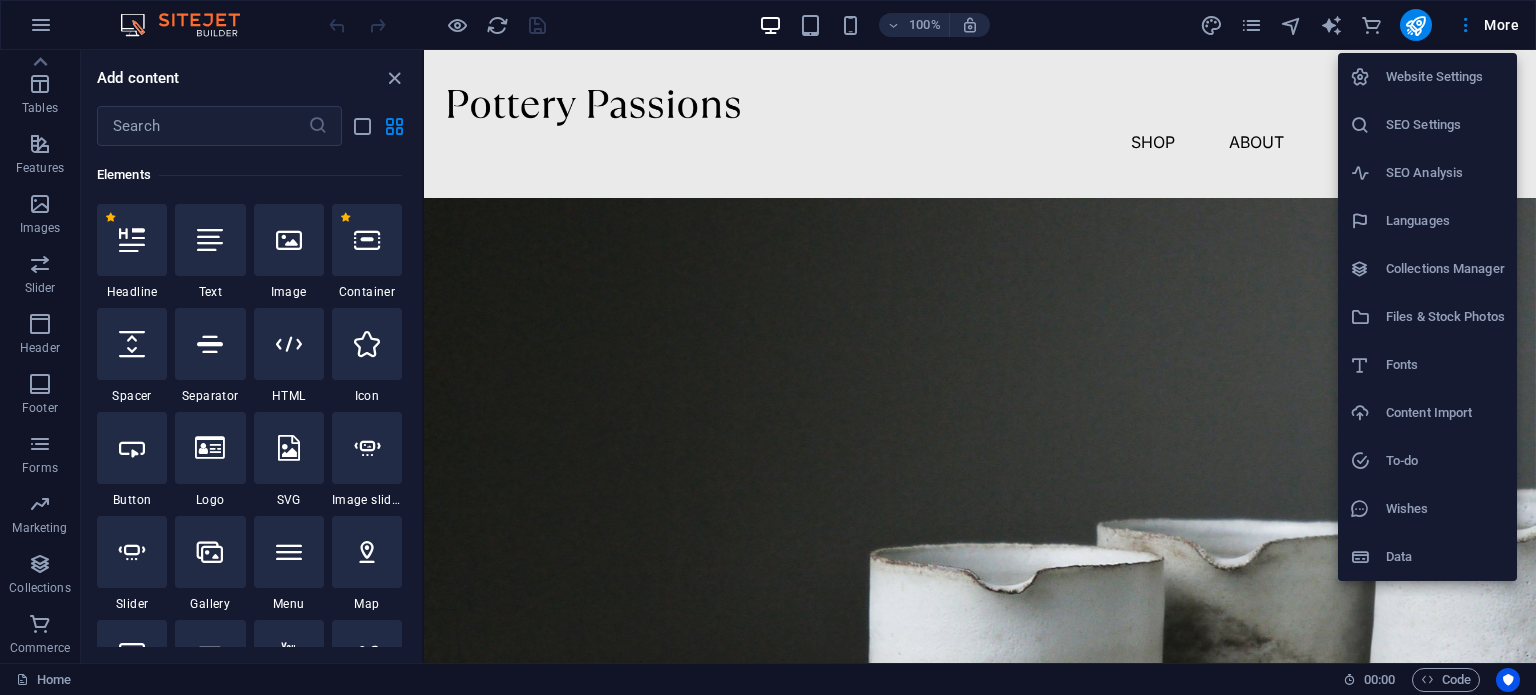 click at bounding box center (768, 347) 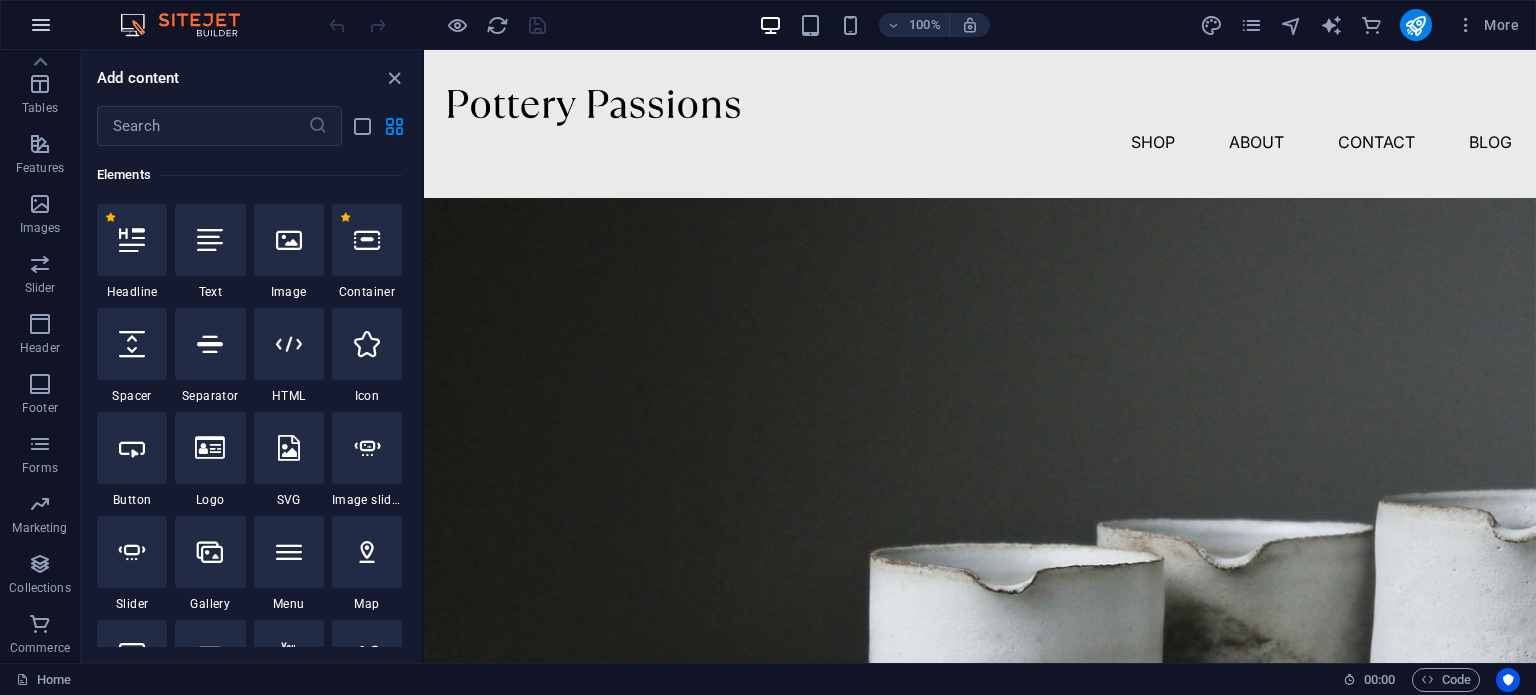 click at bounding box center [41, 25] 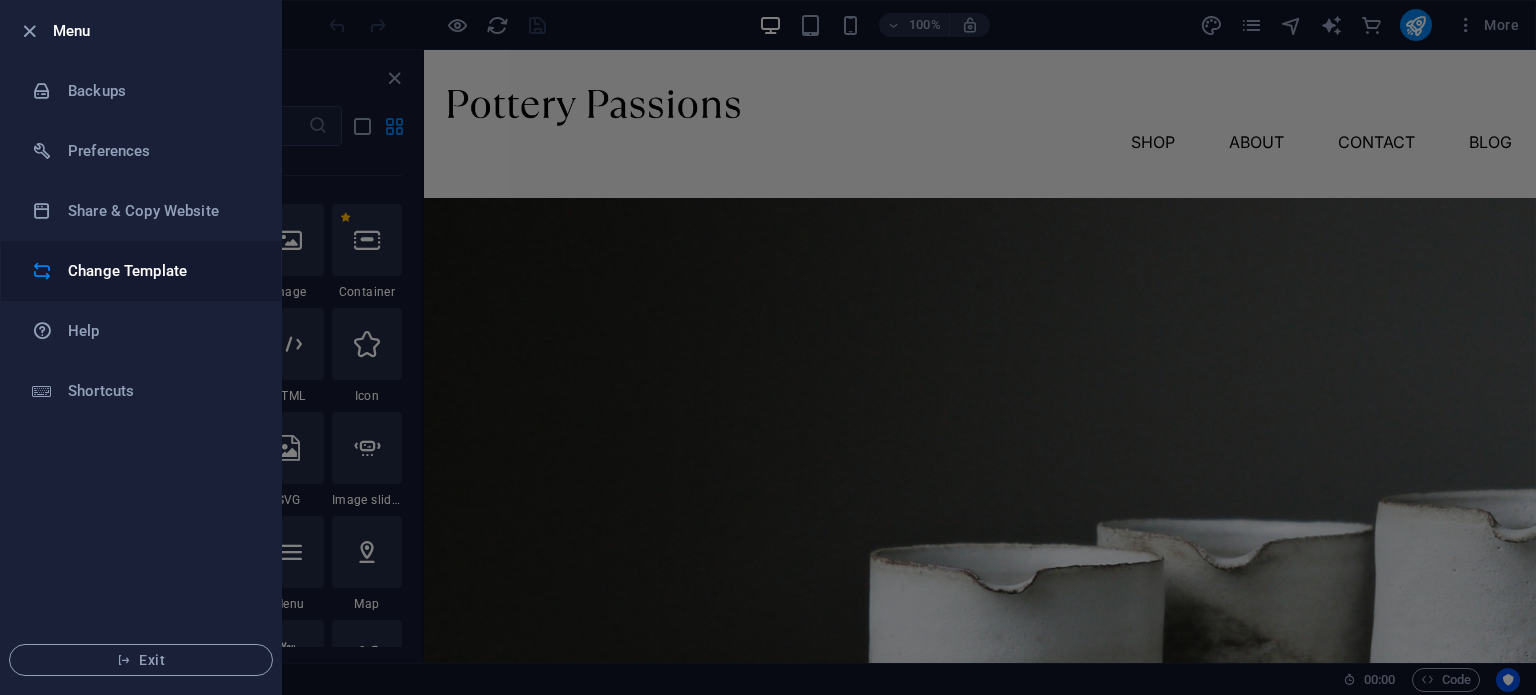 click on "Change Template" at bounding box center (141, 271) 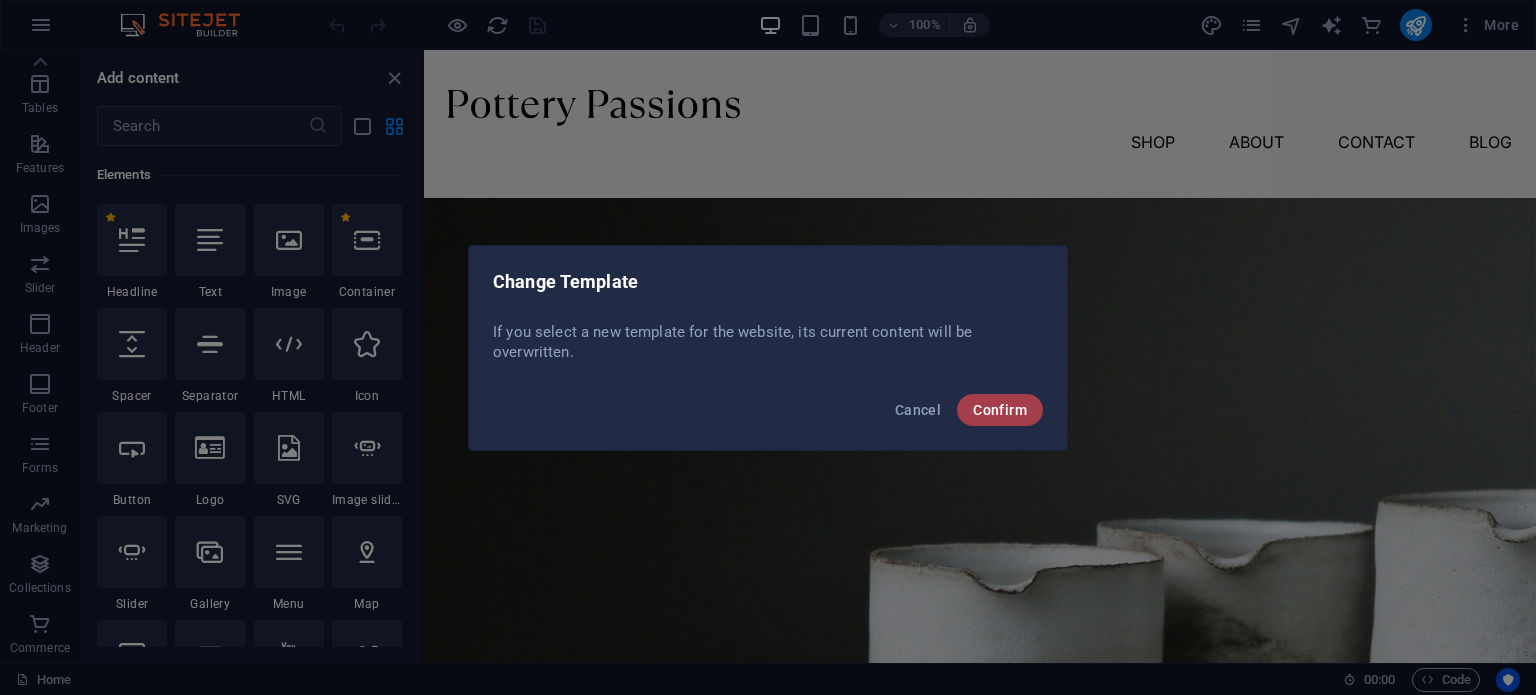click on "Confirm" at bounding box center (1000, 410) 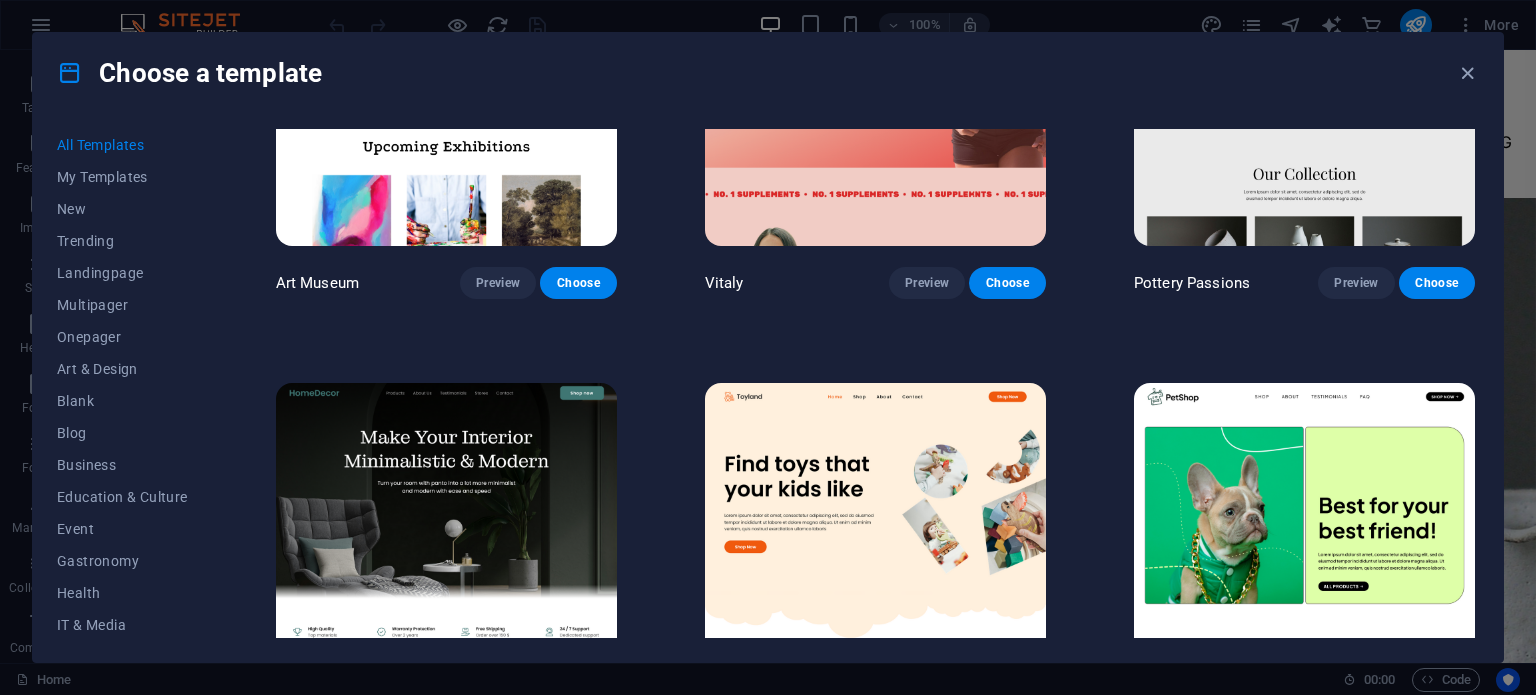 scroll, scrollTop: 600, scrollLeft: 0, axis: vertical 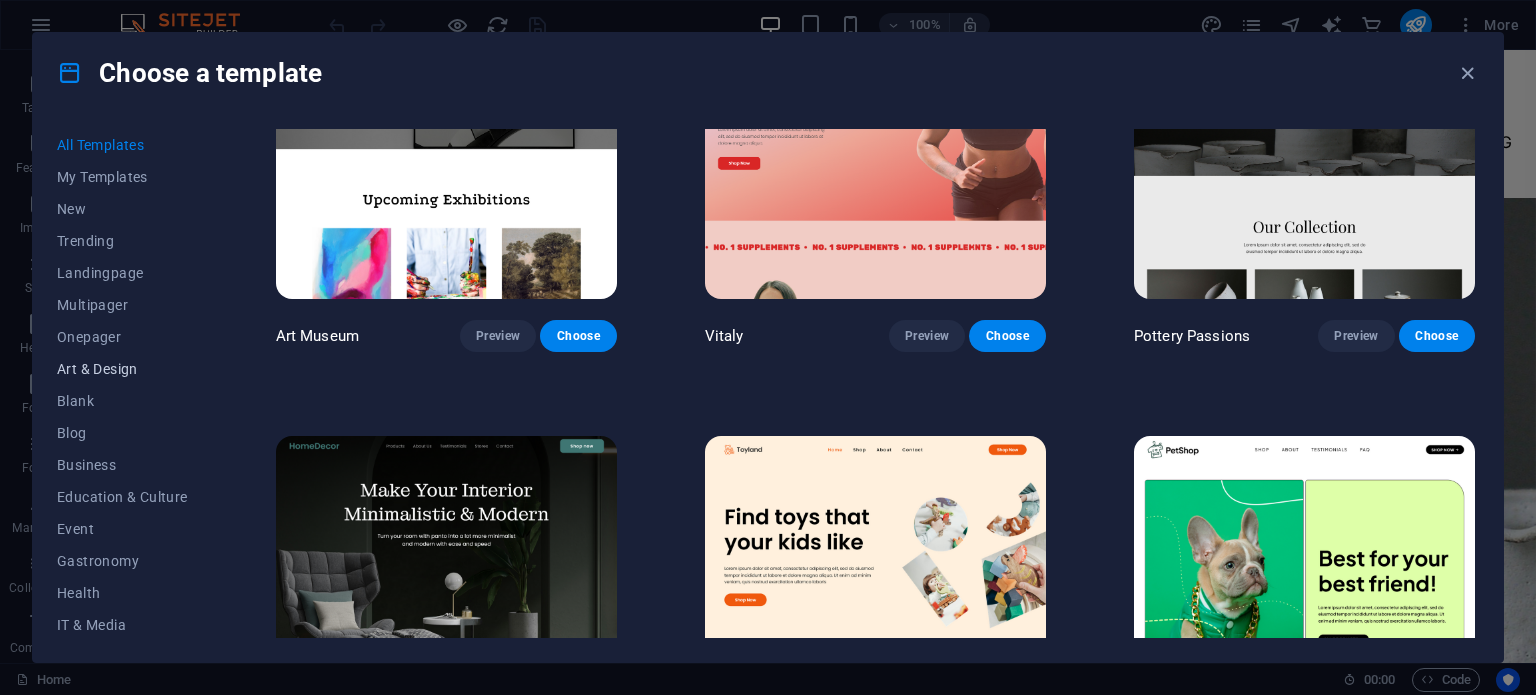 click on "Art & Design" at bounding box center (122, 369) 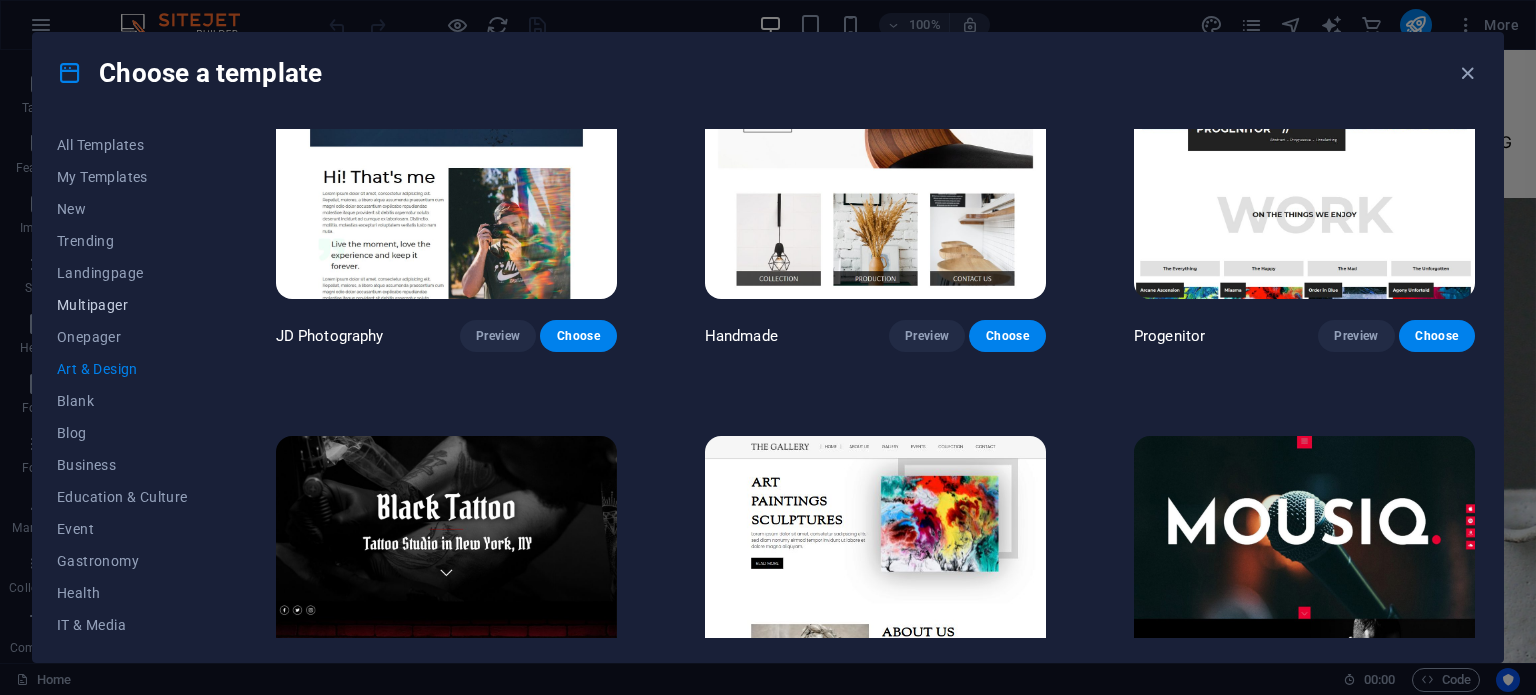 click on "Multipager" at bounding box center (122, 305) 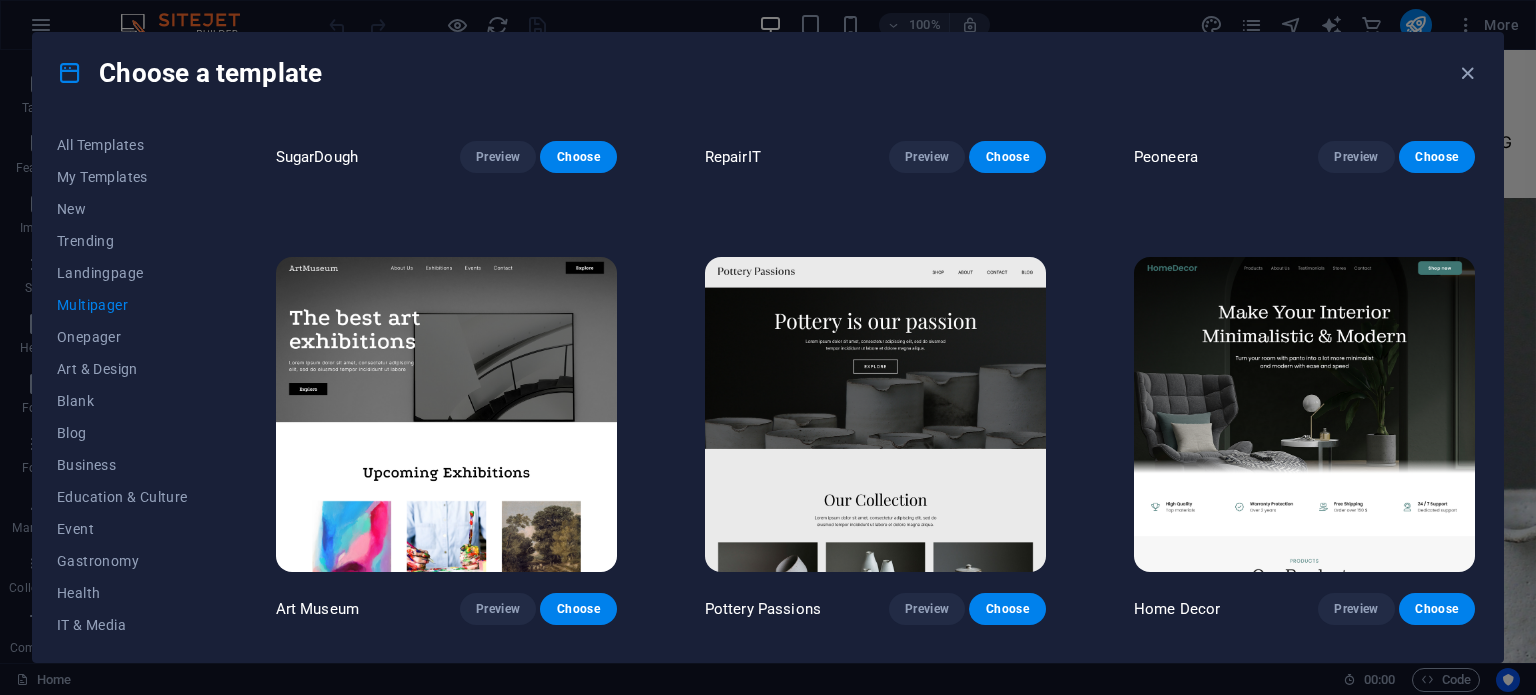 scroll, scrollTop: 300, scrollLeft: 0, axis: vertical 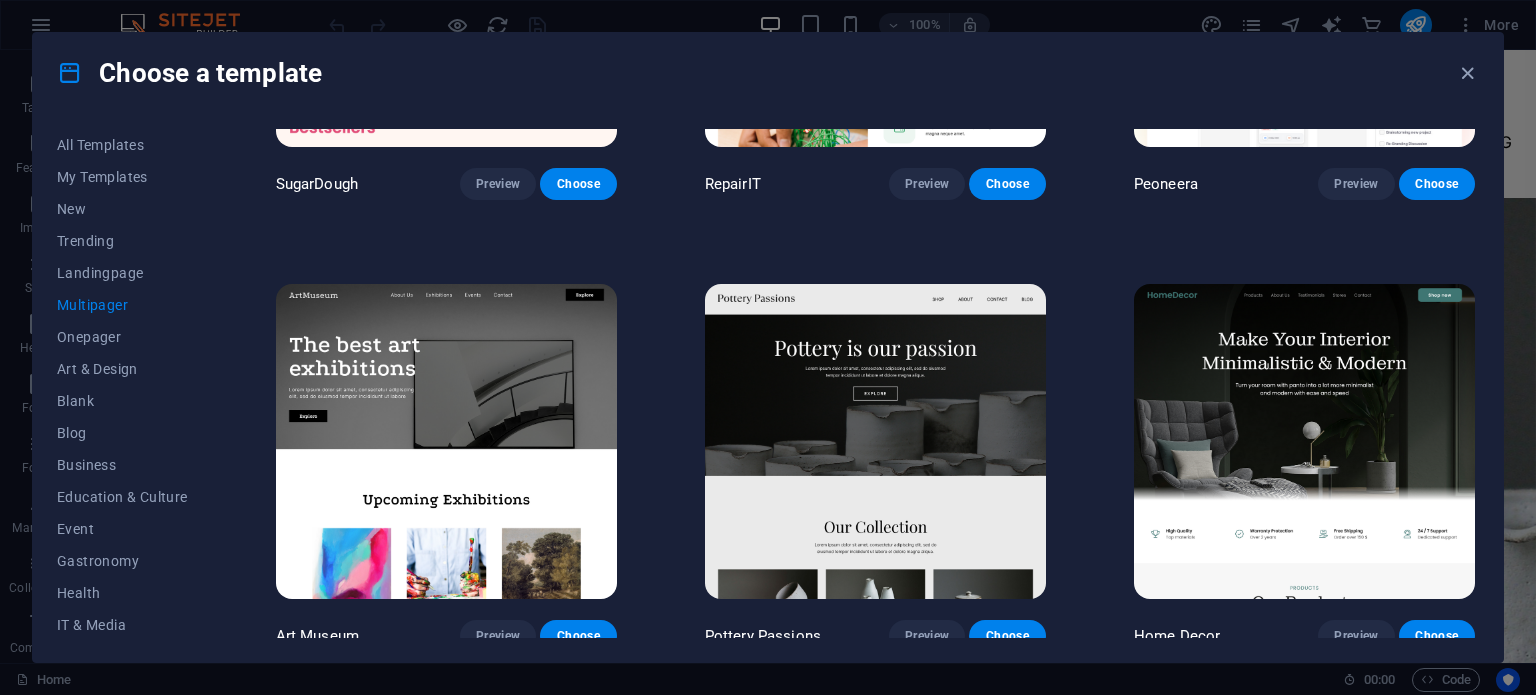 click at bounding box center (1304, 441) 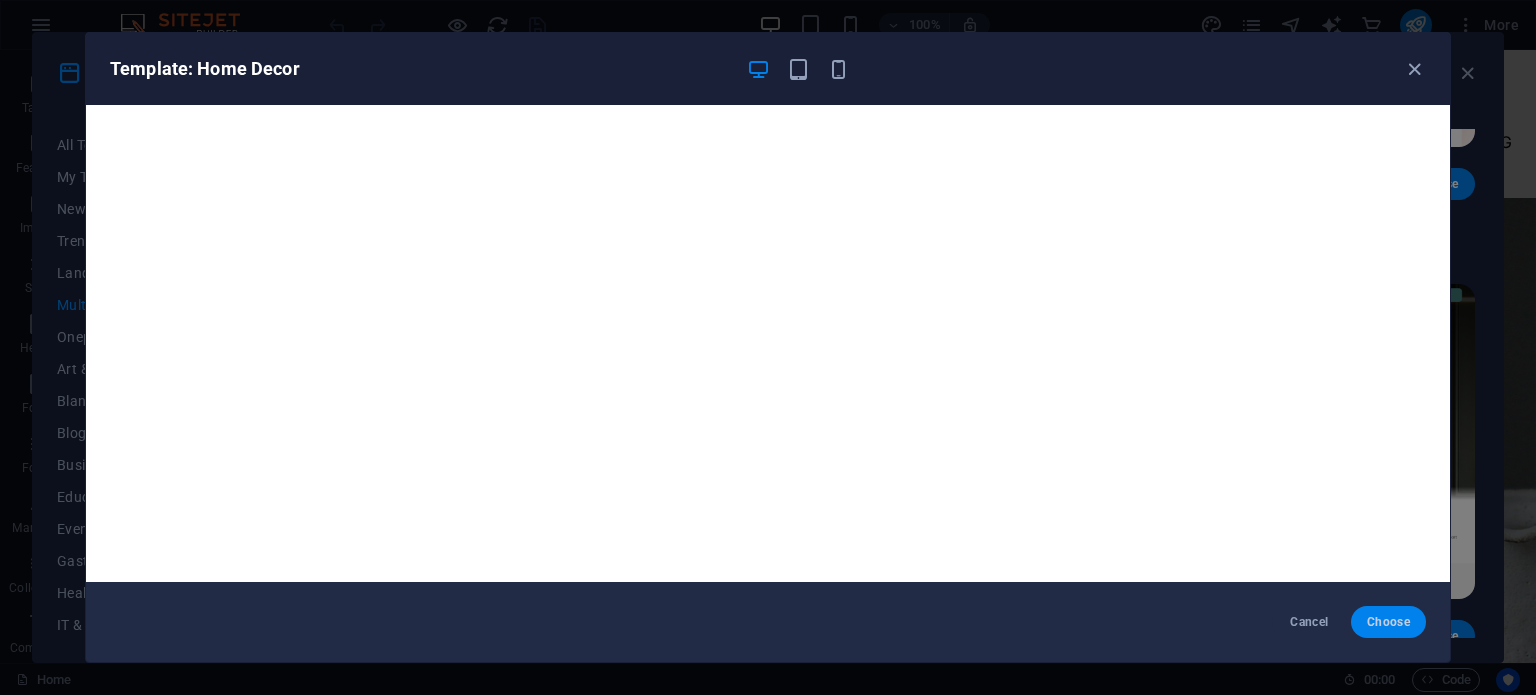 click on "Choose" at bounding box center [1388, 622] 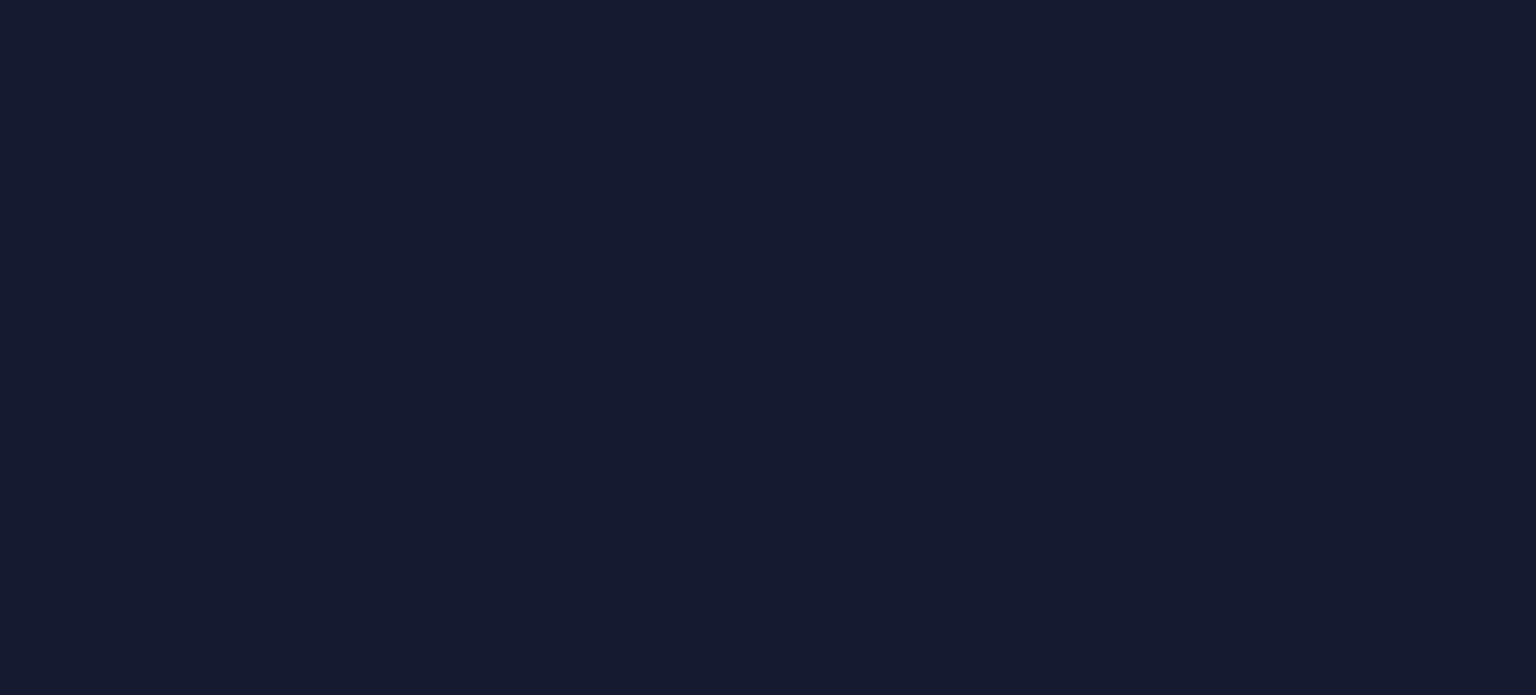 scroll, scrollTop: 0, scrollLeft: 0, axis: both 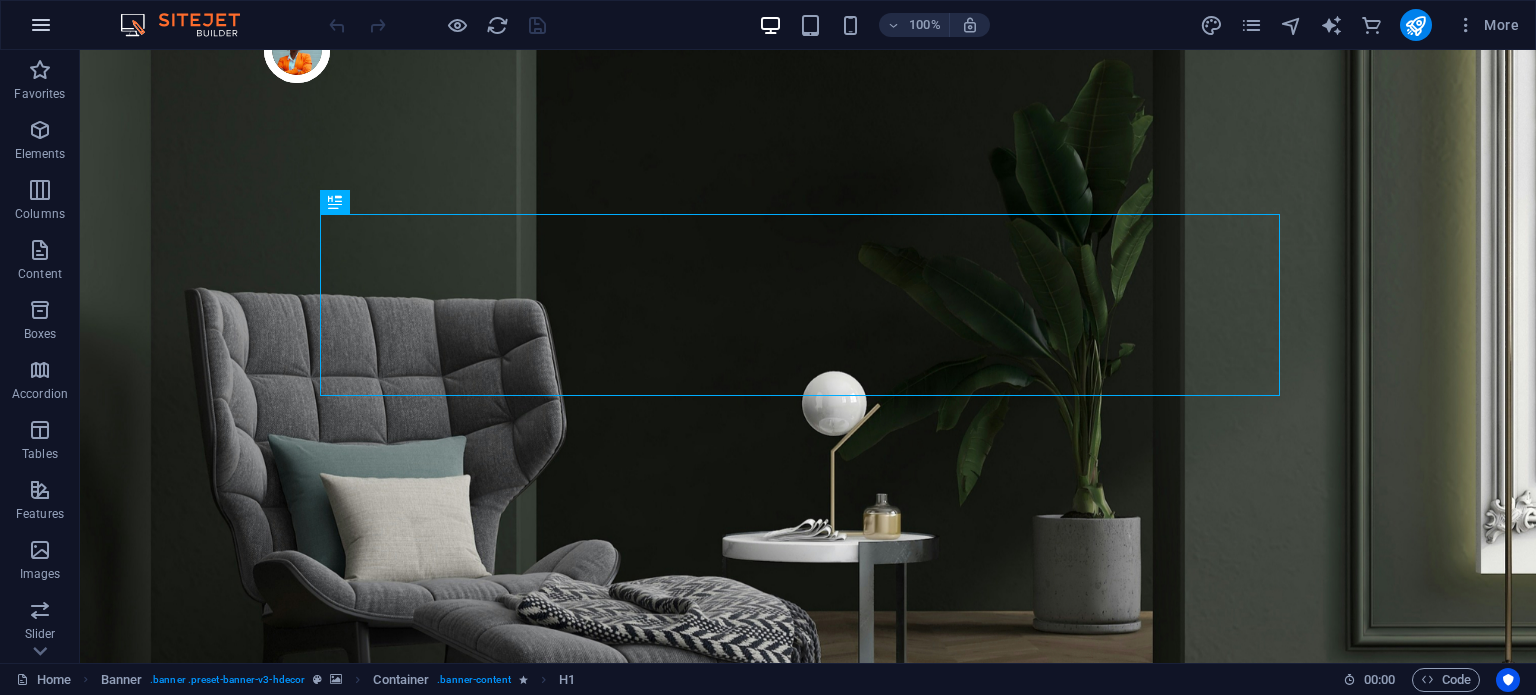 click at bounding box center [41, 25] 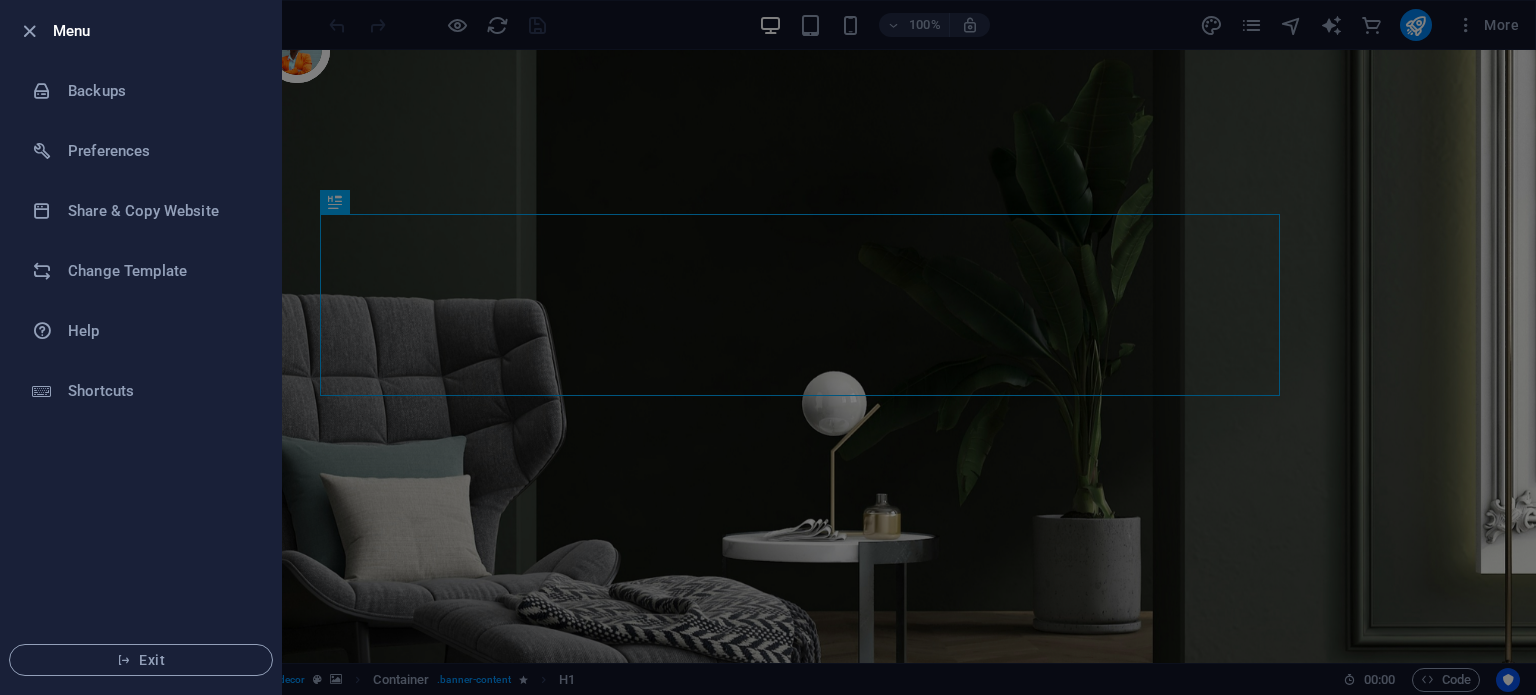 click at bounding box center [768, 347] 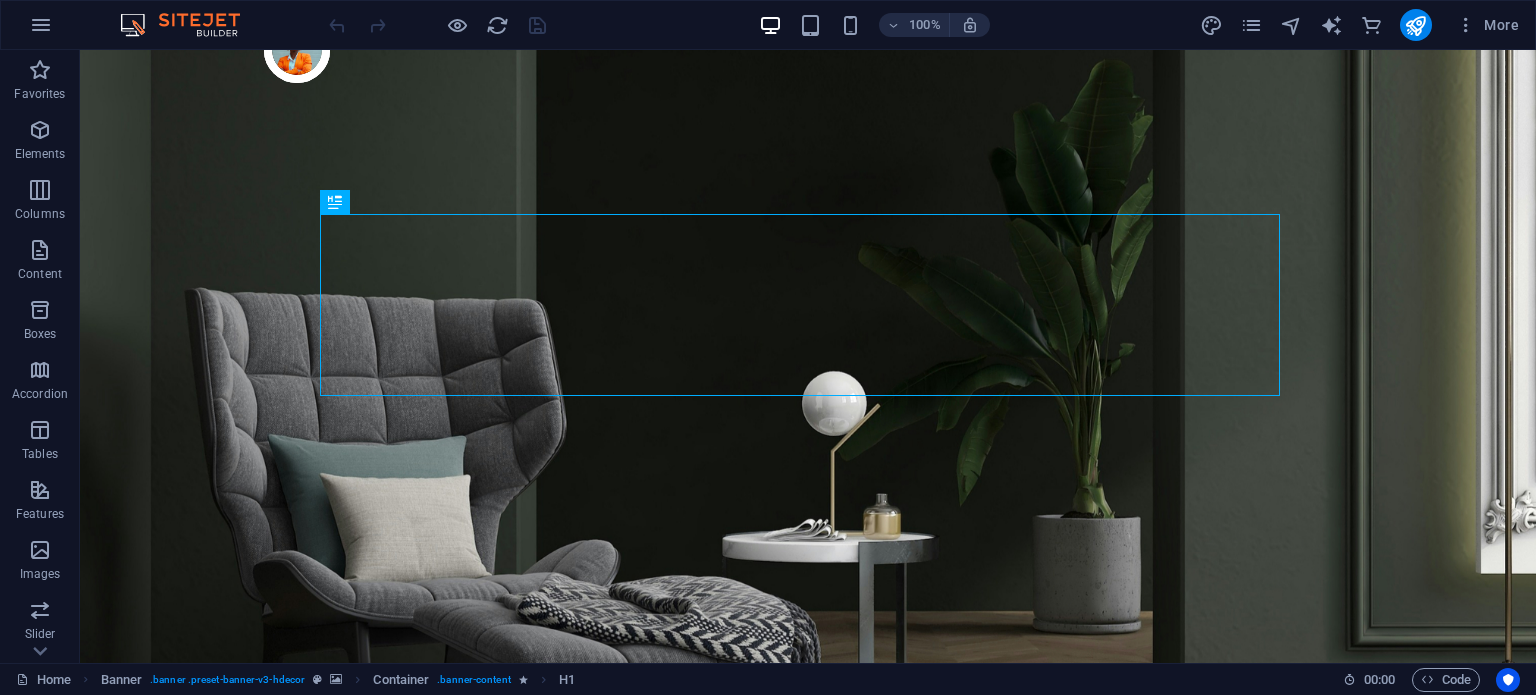 click on "More" at bounding box center (1487, 25) 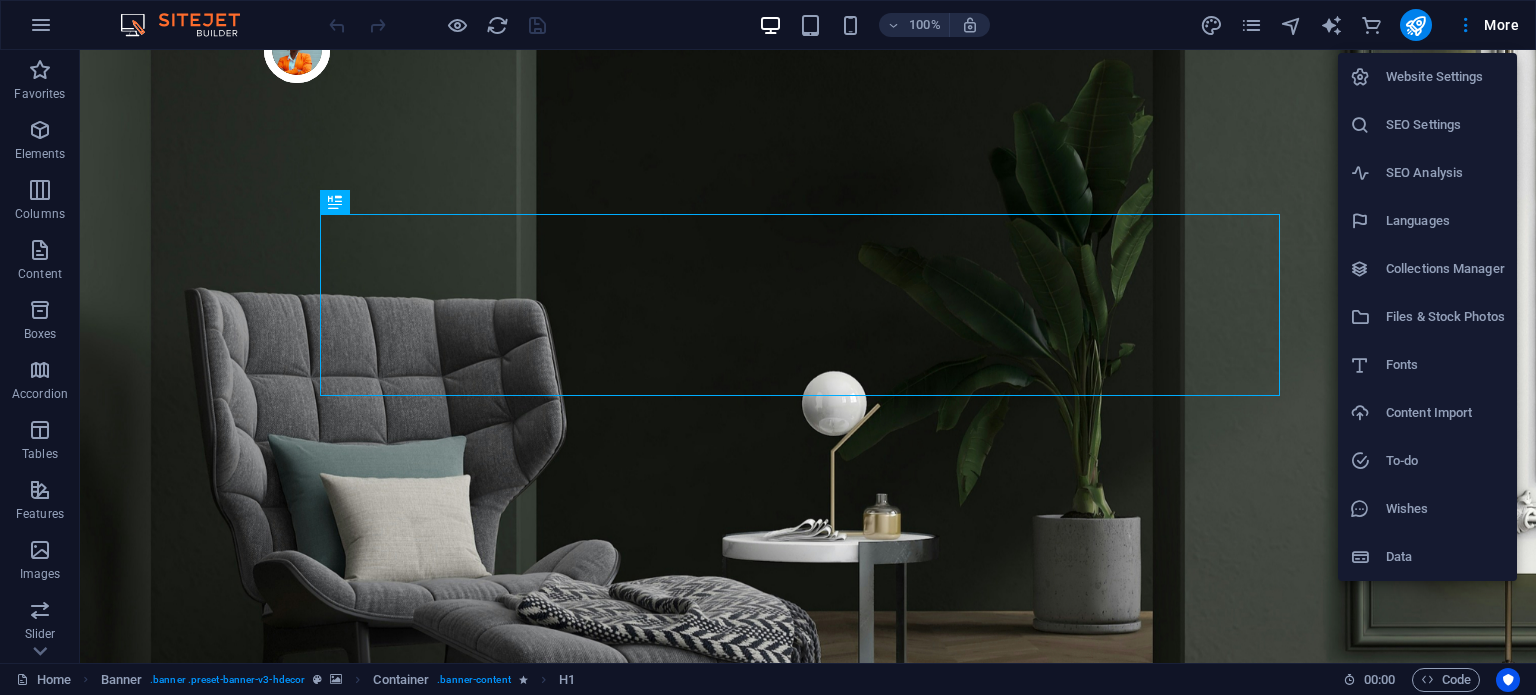 click on "Website Settings" at bounding box center [1445, 77] 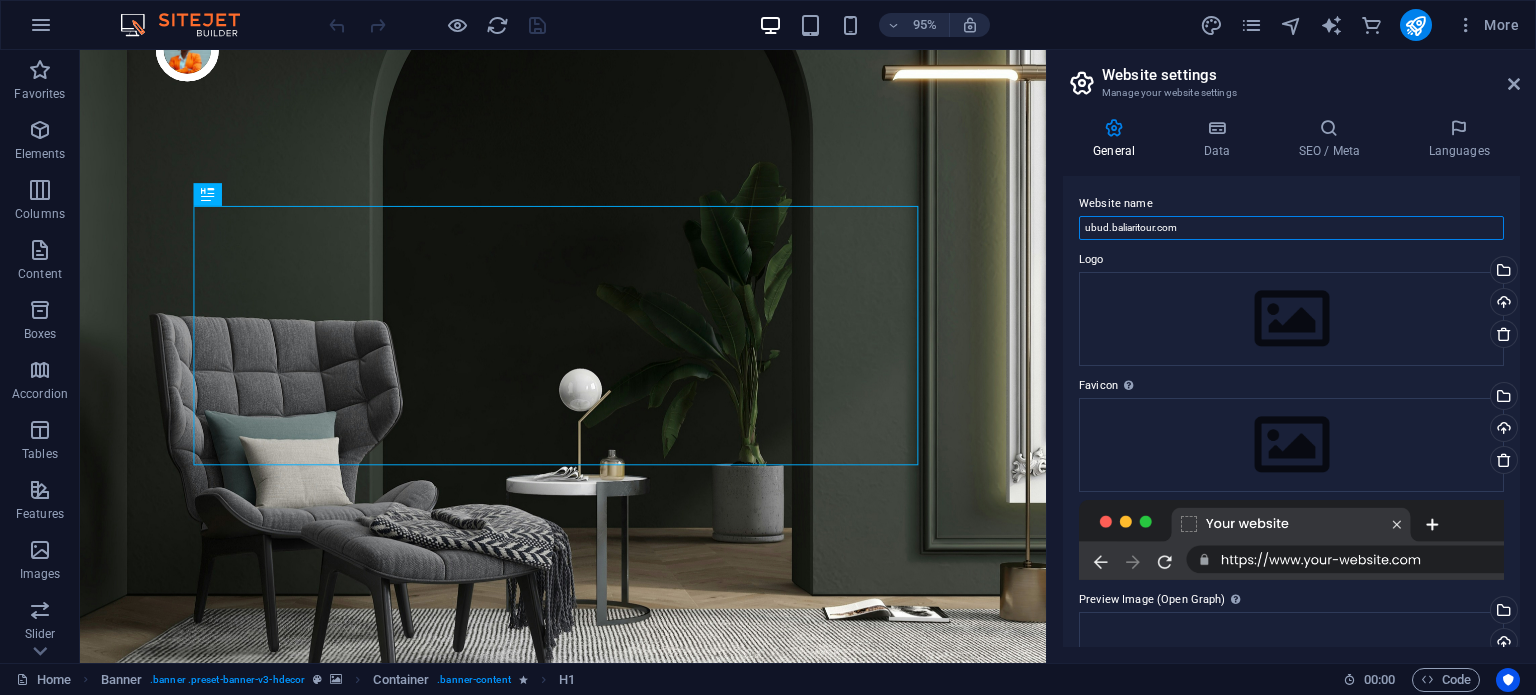 click on "ubud.baliaritour.com" at bounding box center [1291, 228] 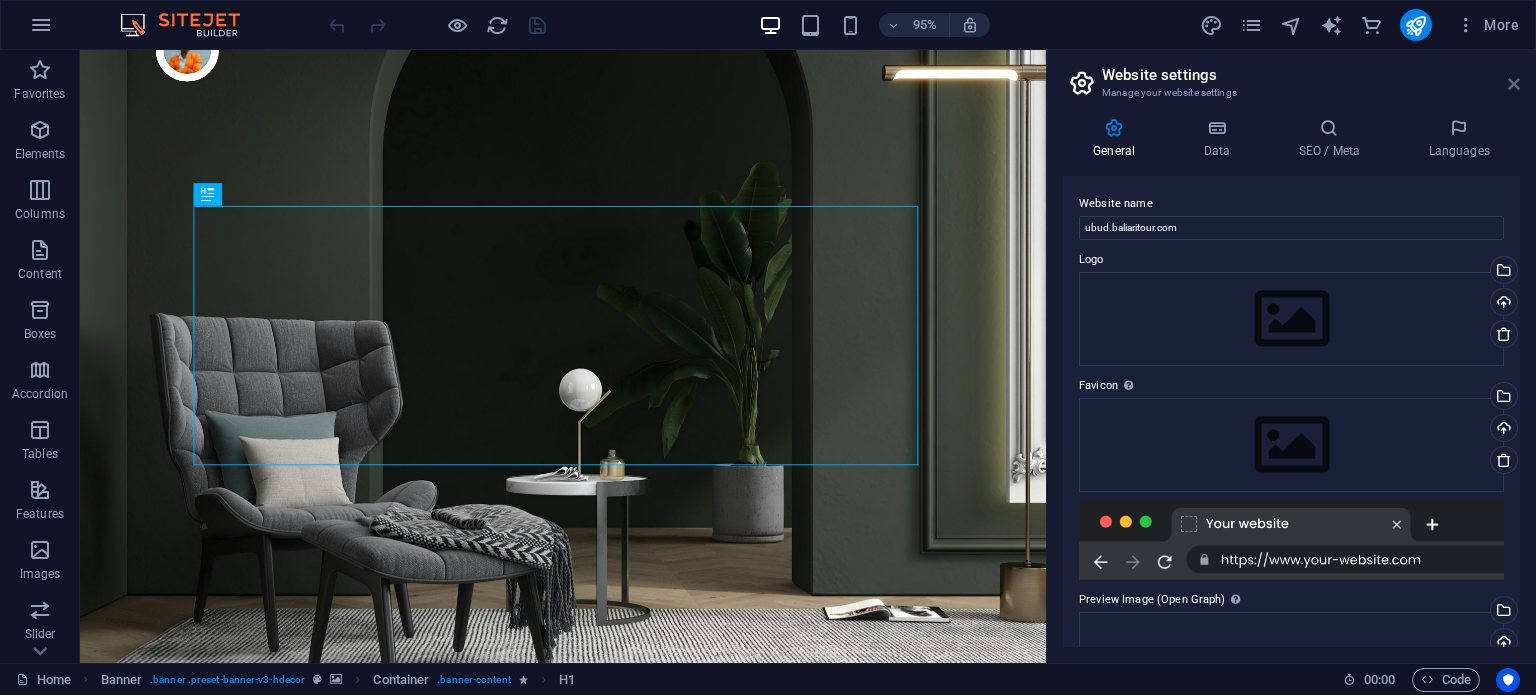 click at bounding box center [1514, 84] 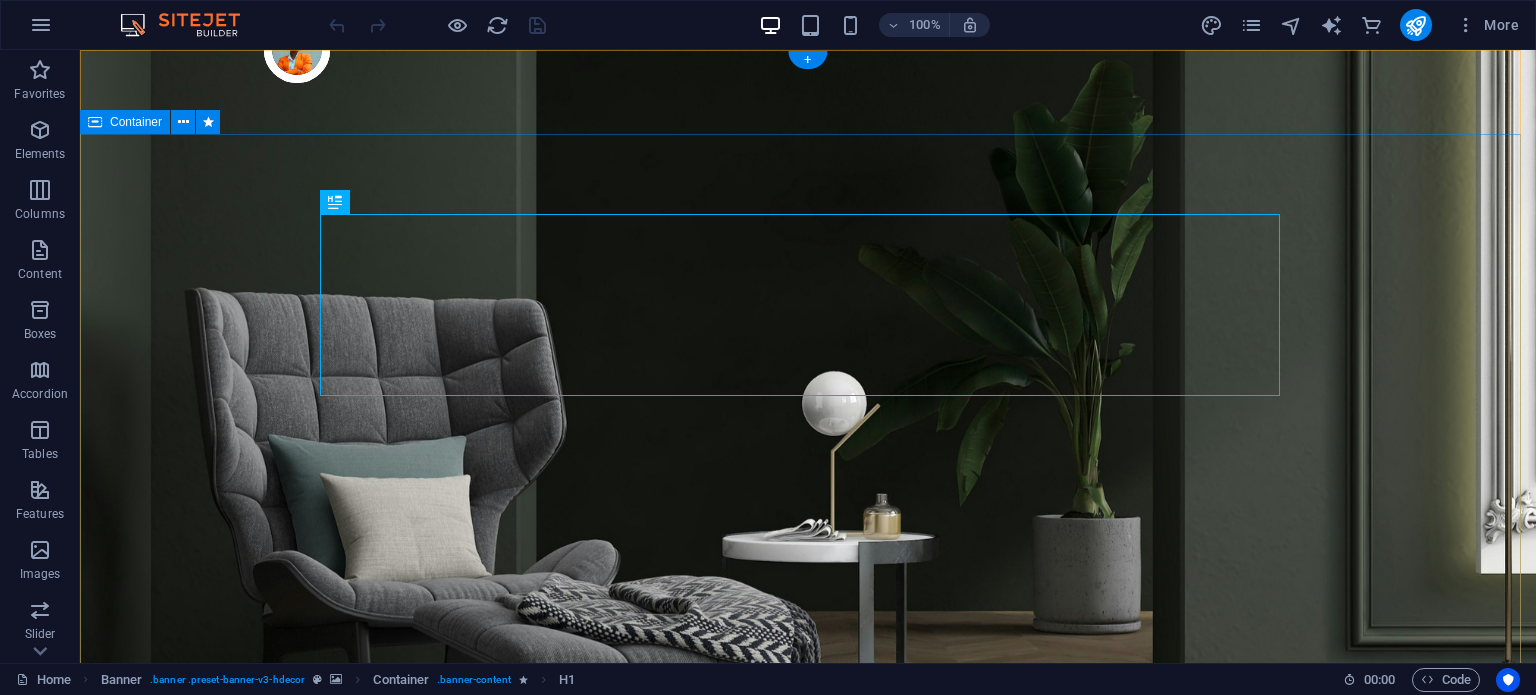 click on "Make Your Interior Minimalistic & Modern Turn your room with panto into a lot more minimalist and modern with ease and speed" at bounding box center (808, 1164) 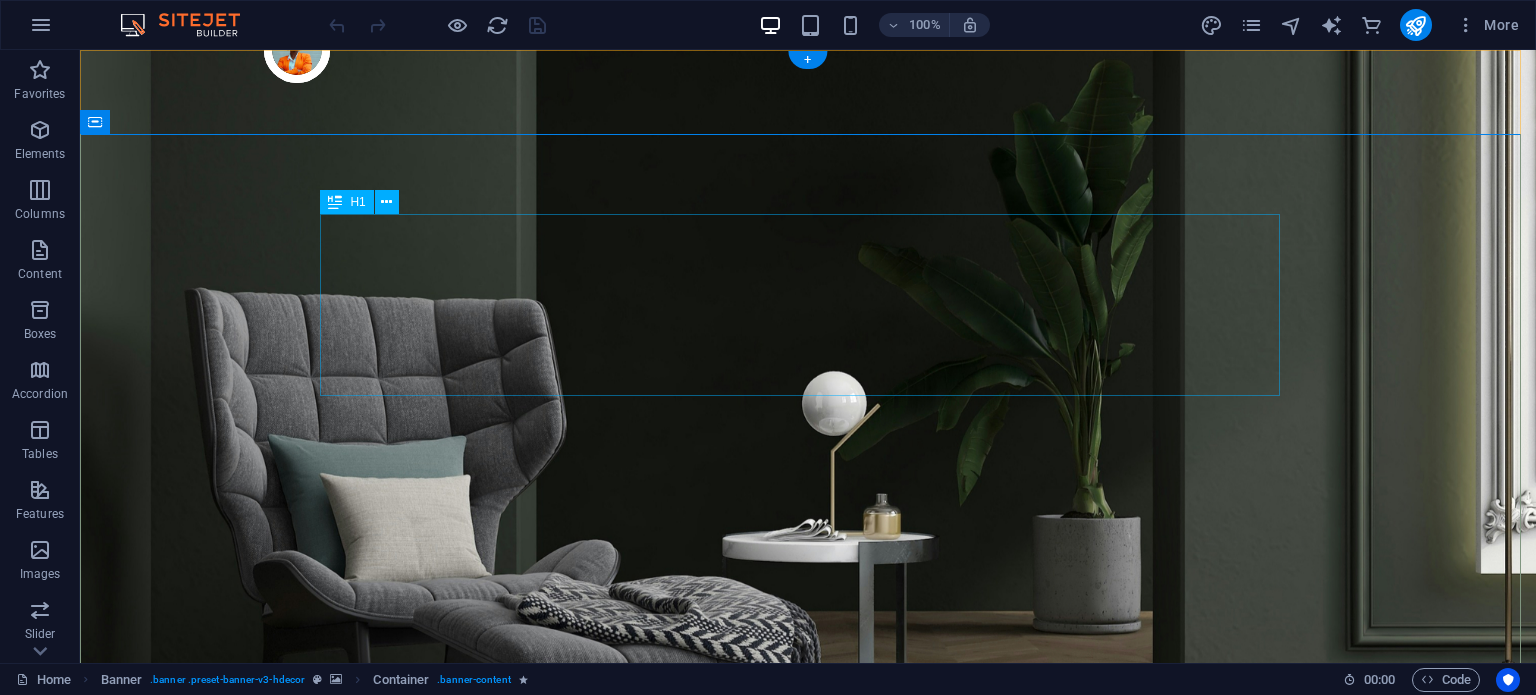 click on "Make Your Interior Minimalistic & Modern" at bounding box center [808, 1137] 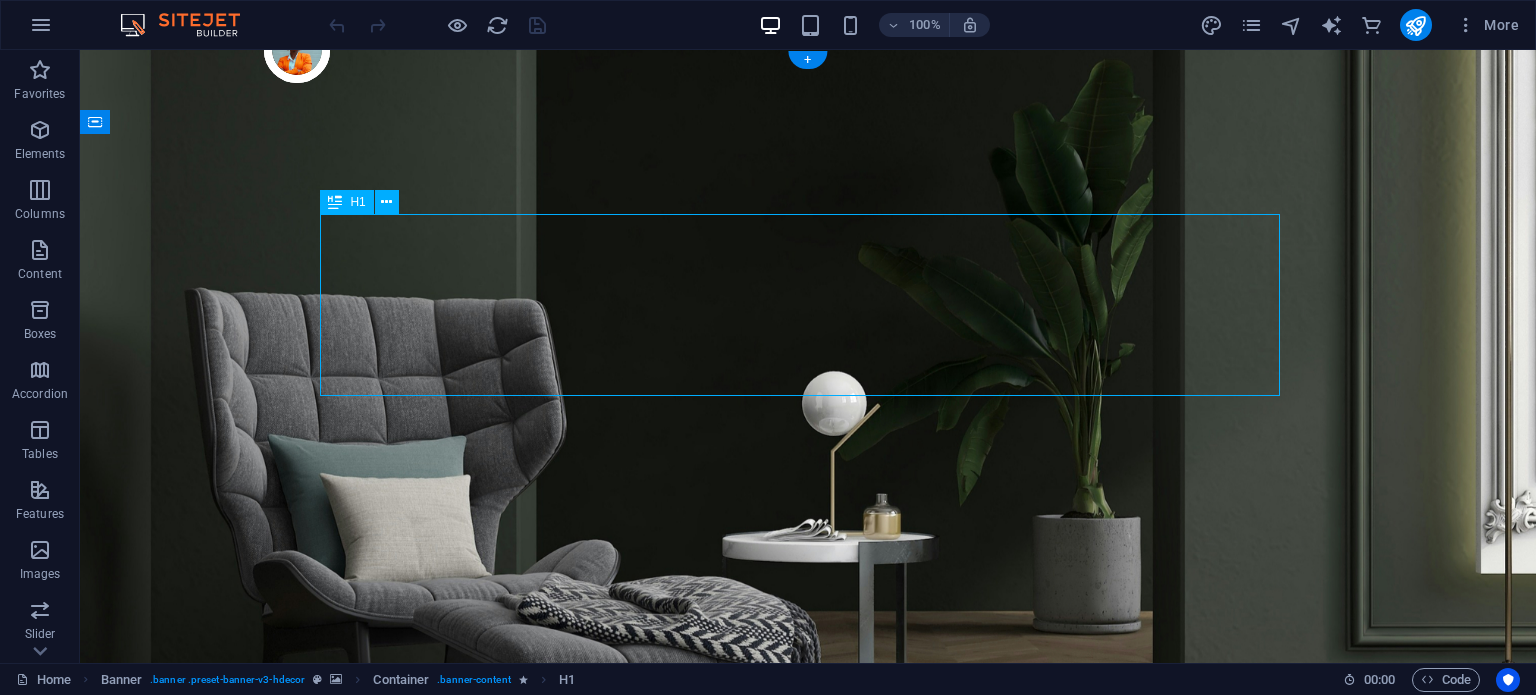 click on "Make Your Interior Minimalistic & Modern" at bounding box center (808, 1137) 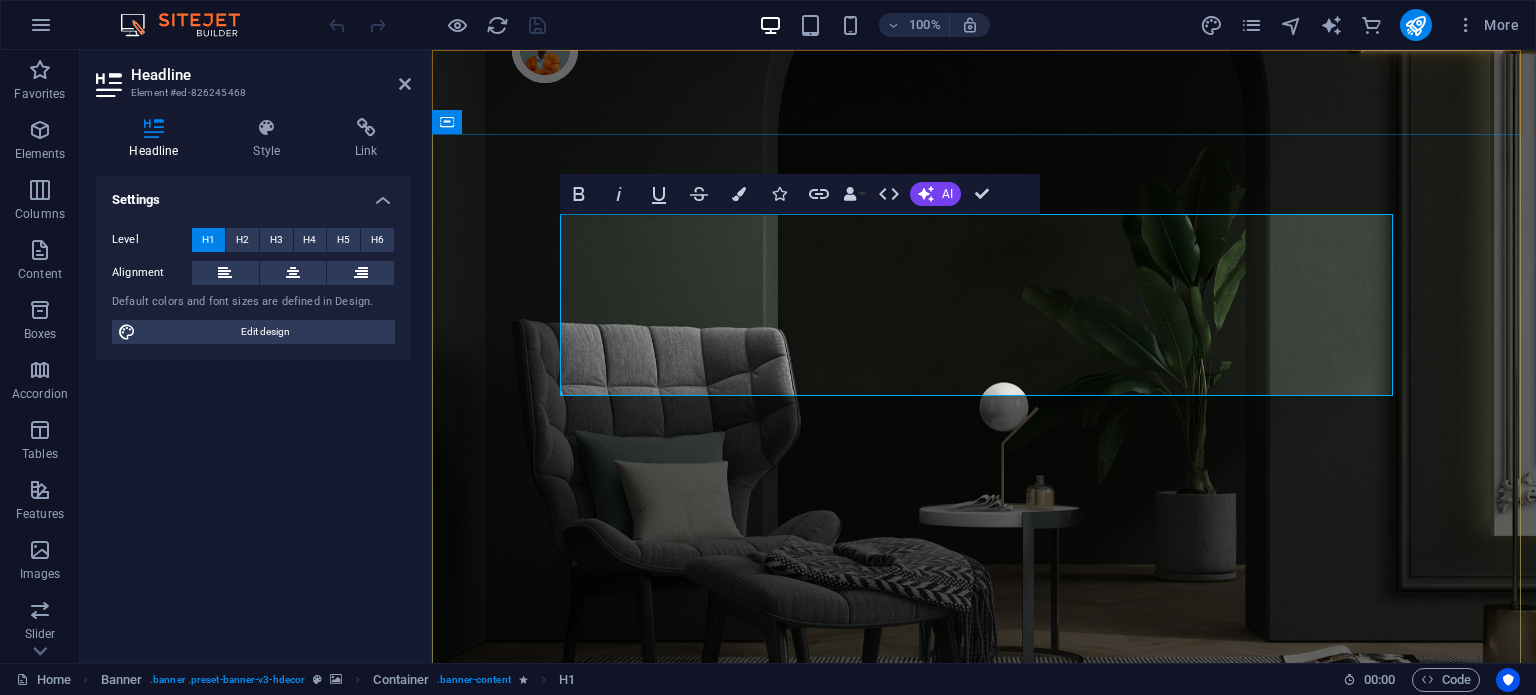 type 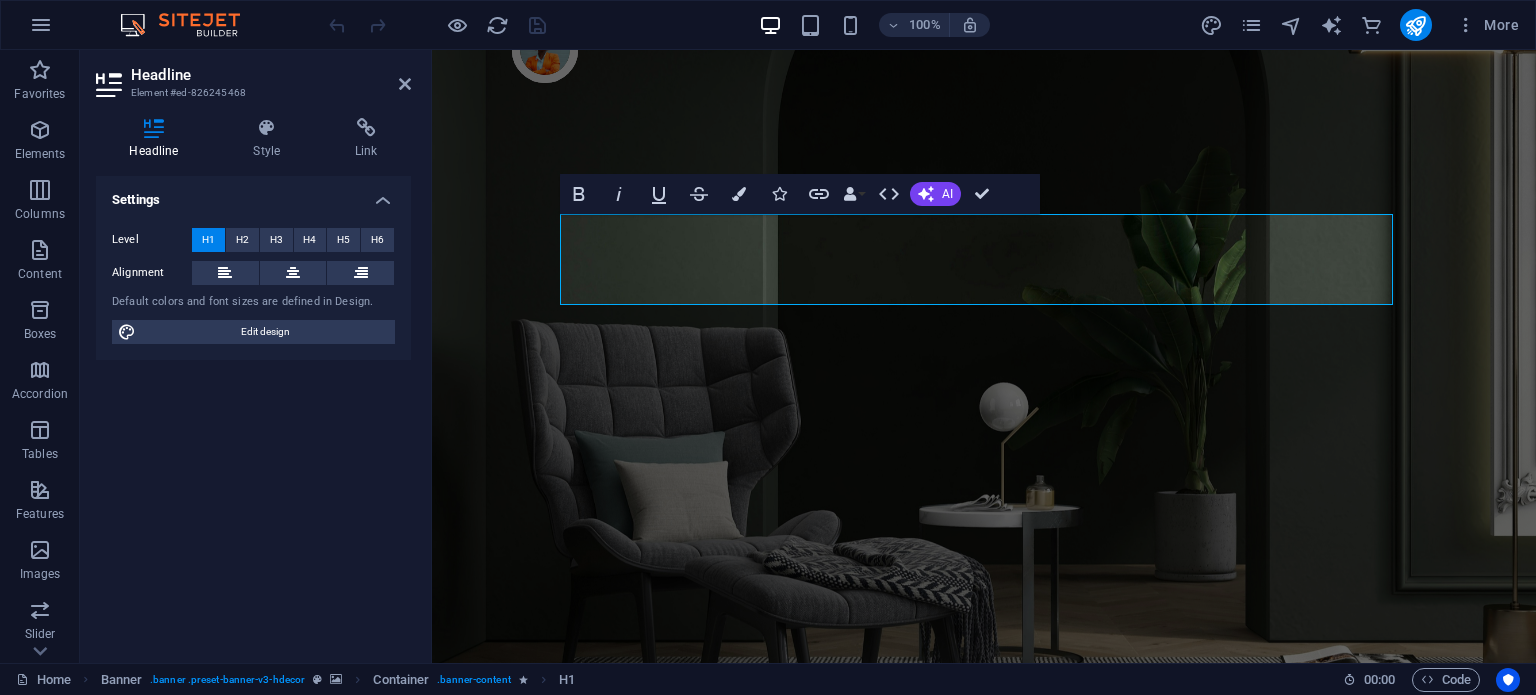 click on "100% More" at bounding box center (926, 25) 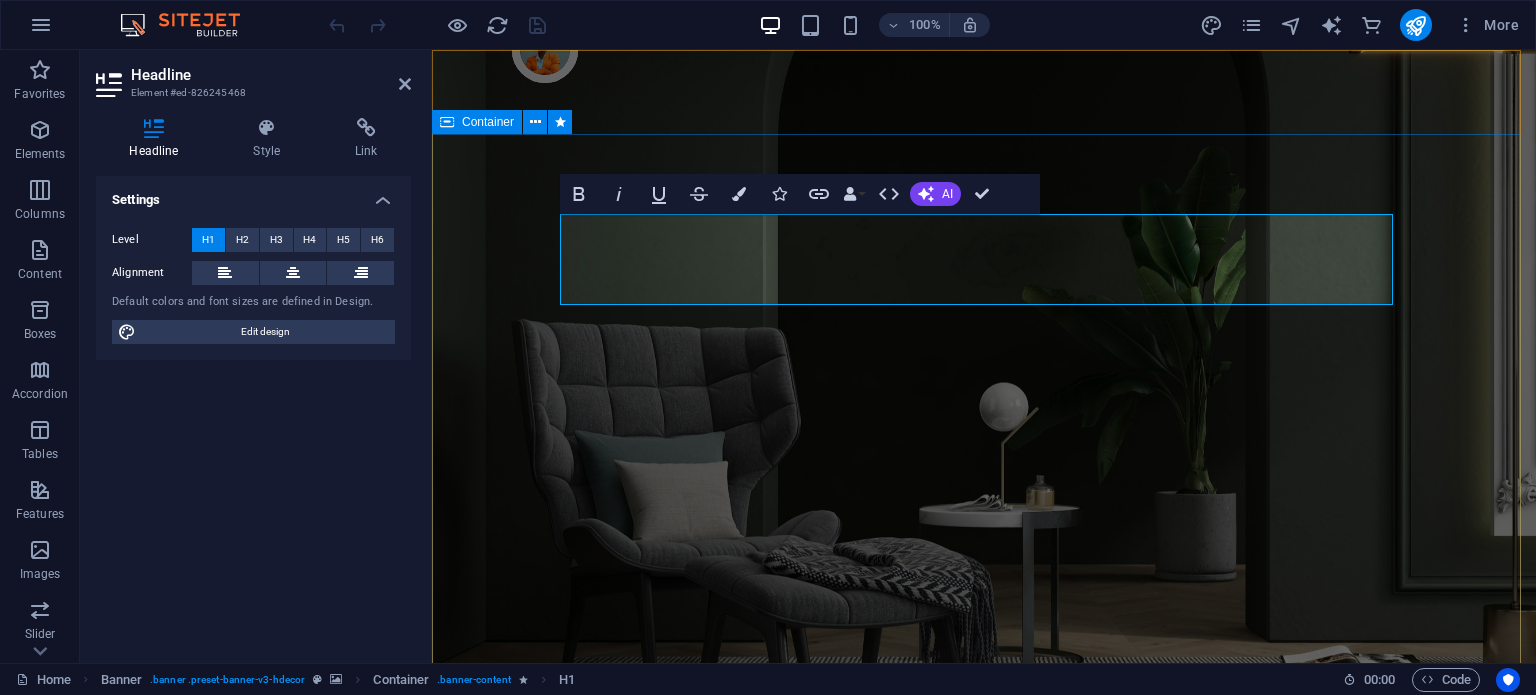 click on "[CITY] Turn your room with panto into a lot more minimalist and modern with ease and speed" at bounding box center (984, 1118) 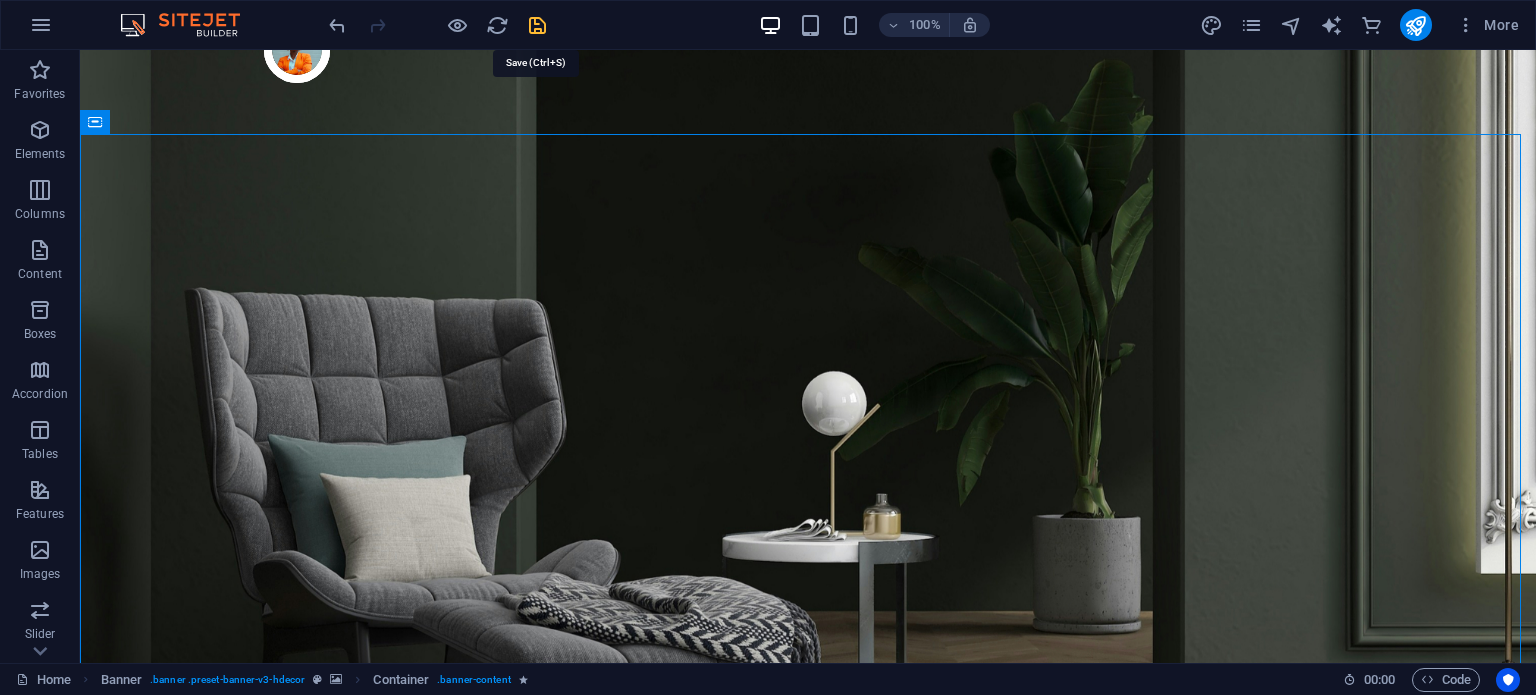 click at bounding box center (537, 25) 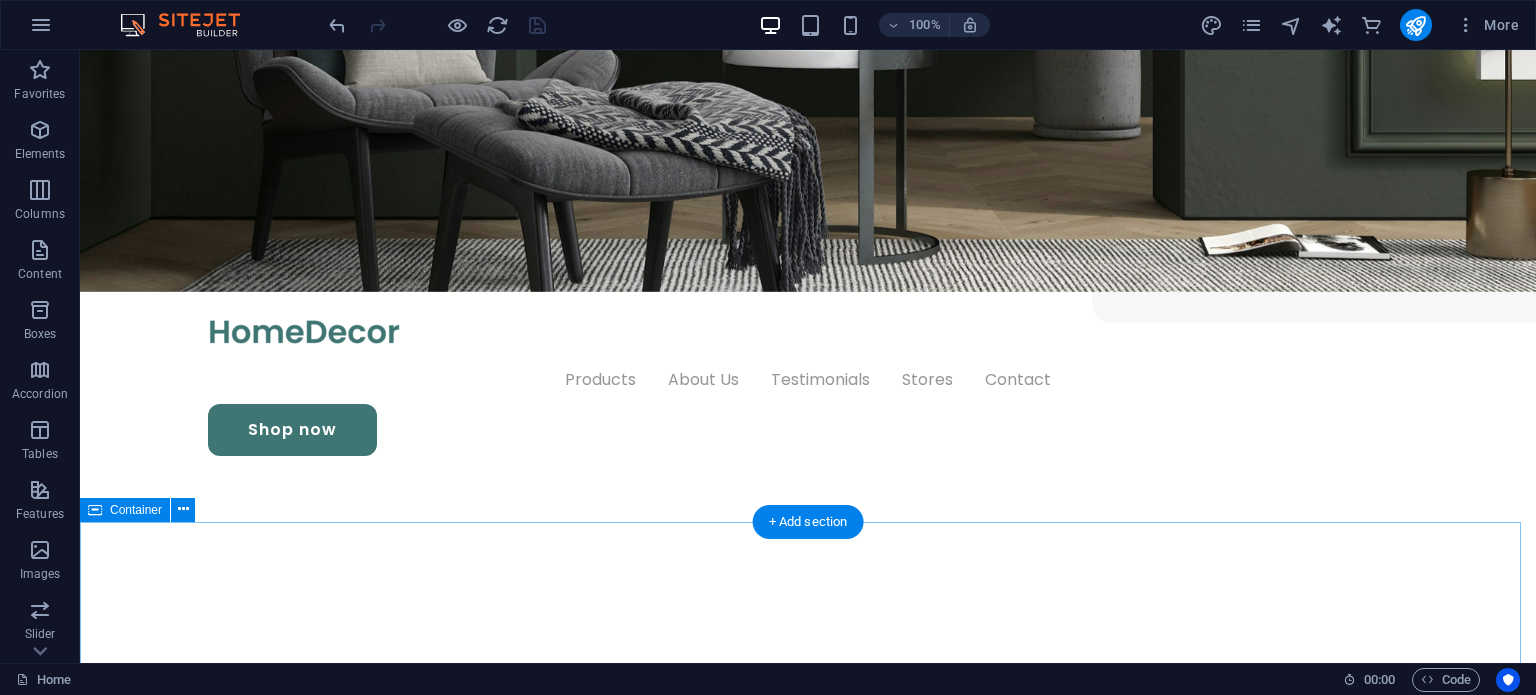 scroll, scrollTop: 500, scrollLeft: 0, axis: vertical 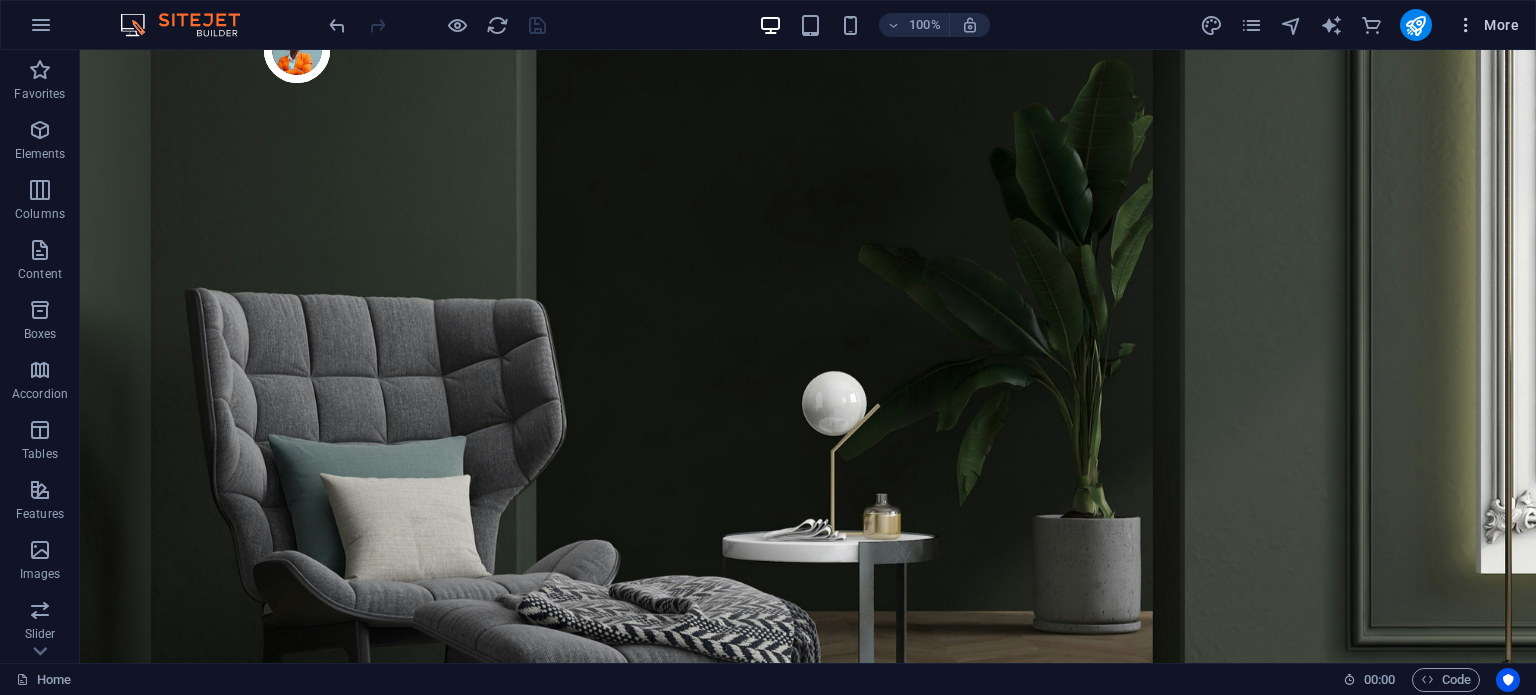 click on "More" at bounding box center (1487, 25) 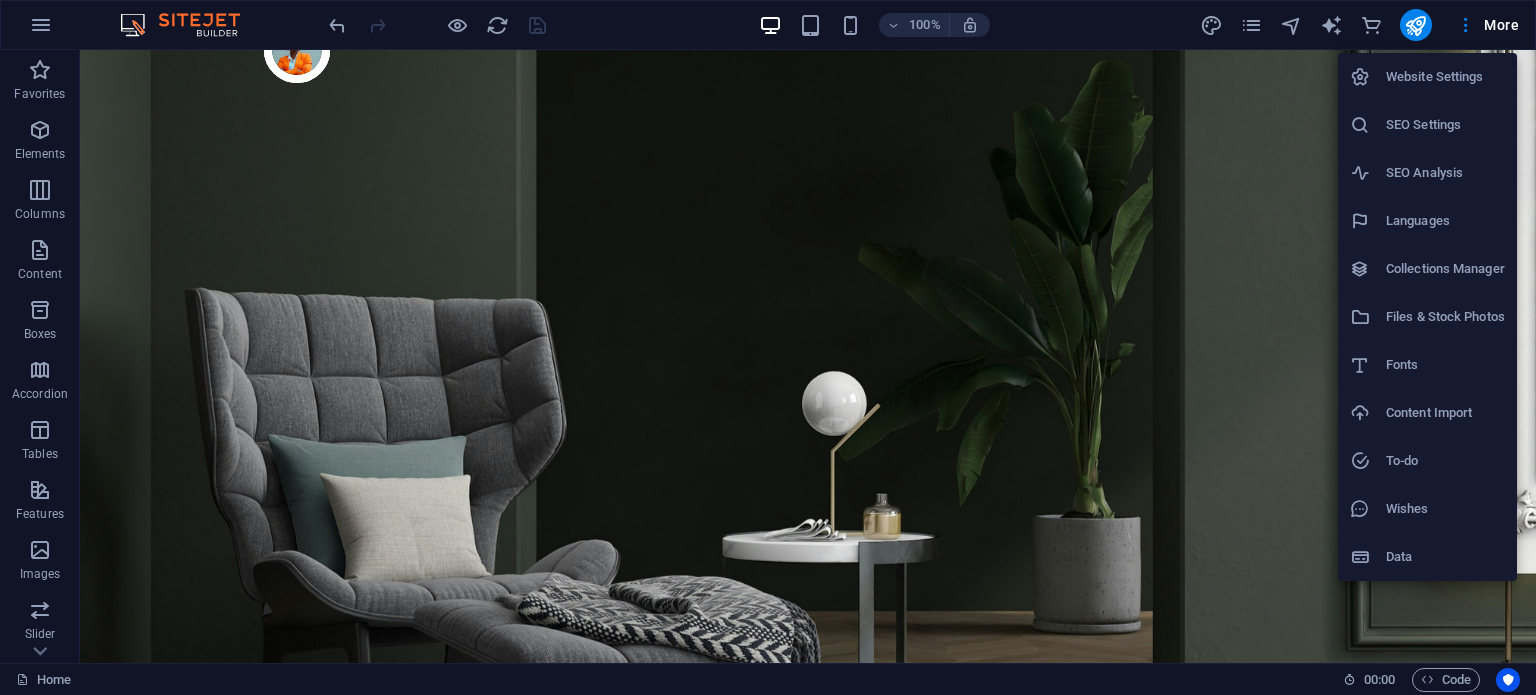 click at bounding box center [768, 347] 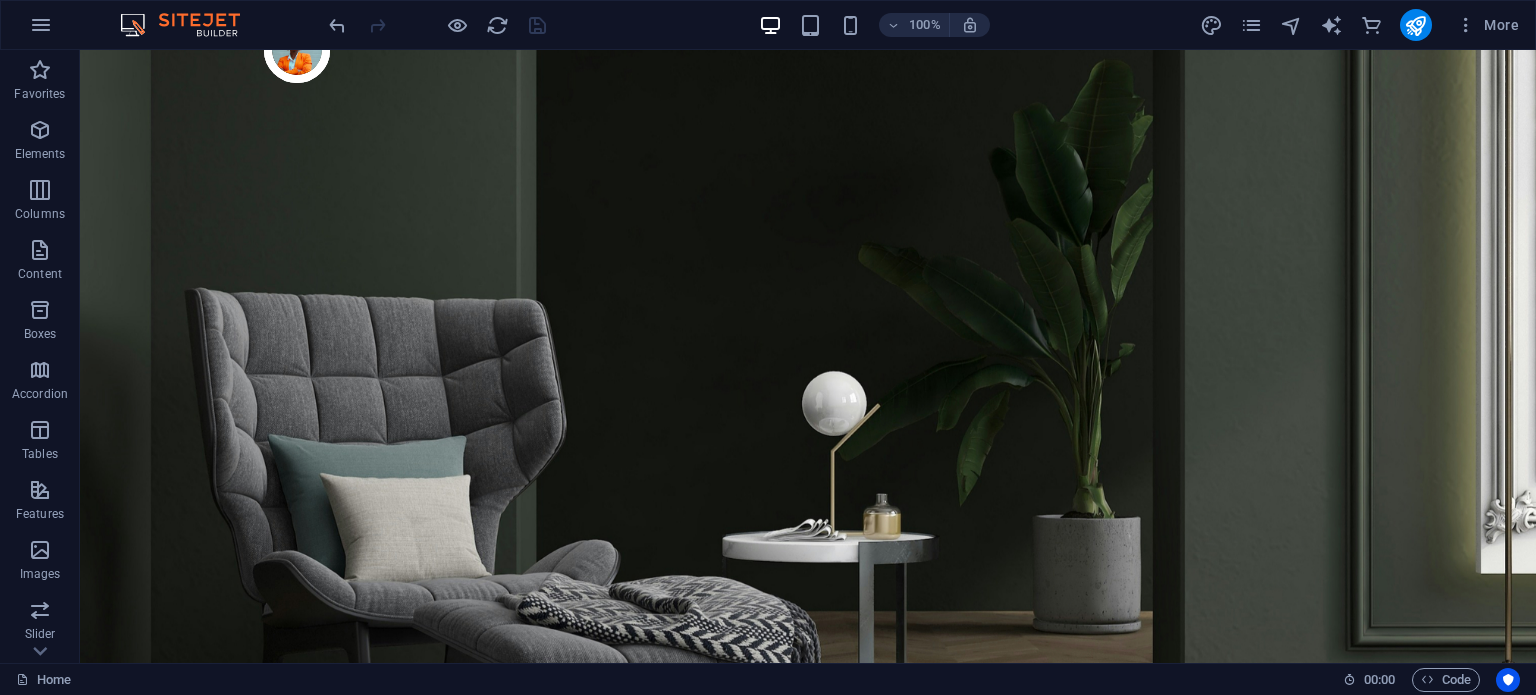 click at bounding box center [1466, 25] 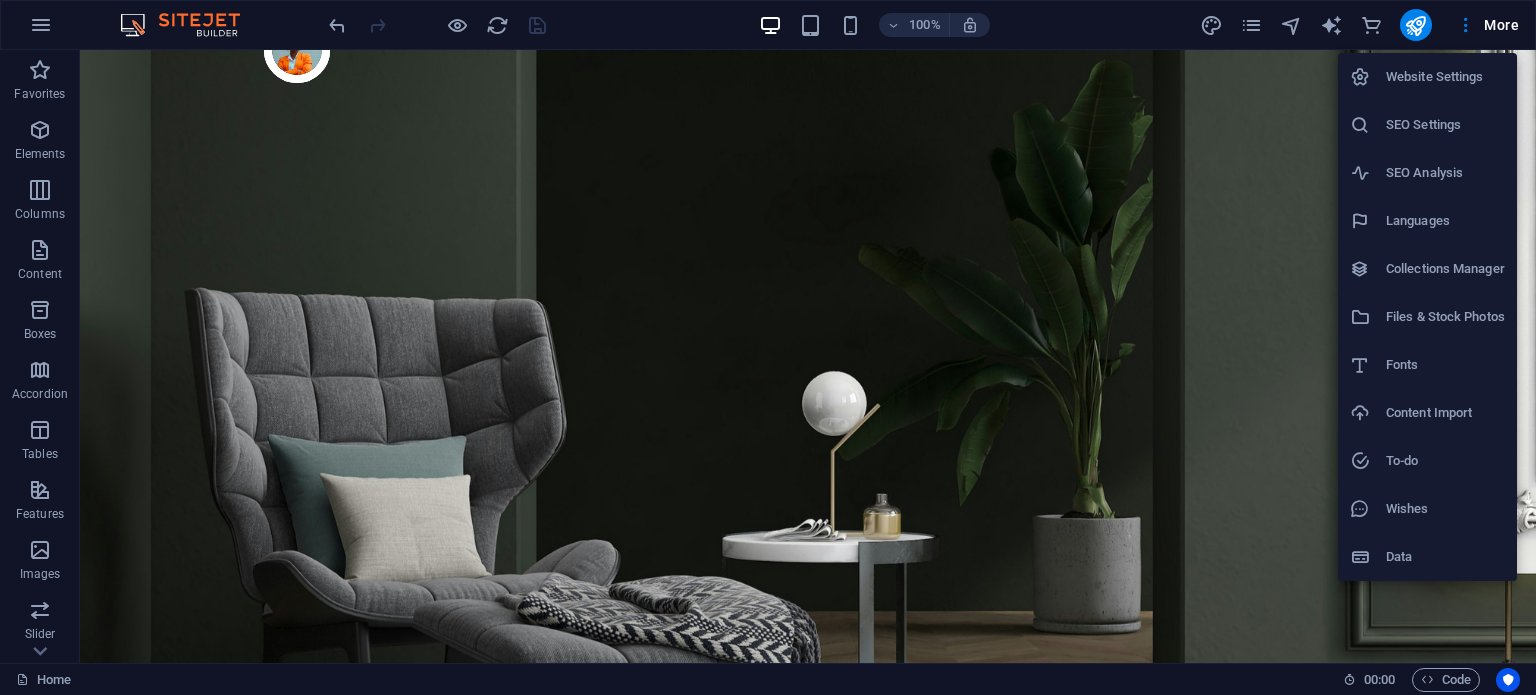 click at bounding box center (768, 347) 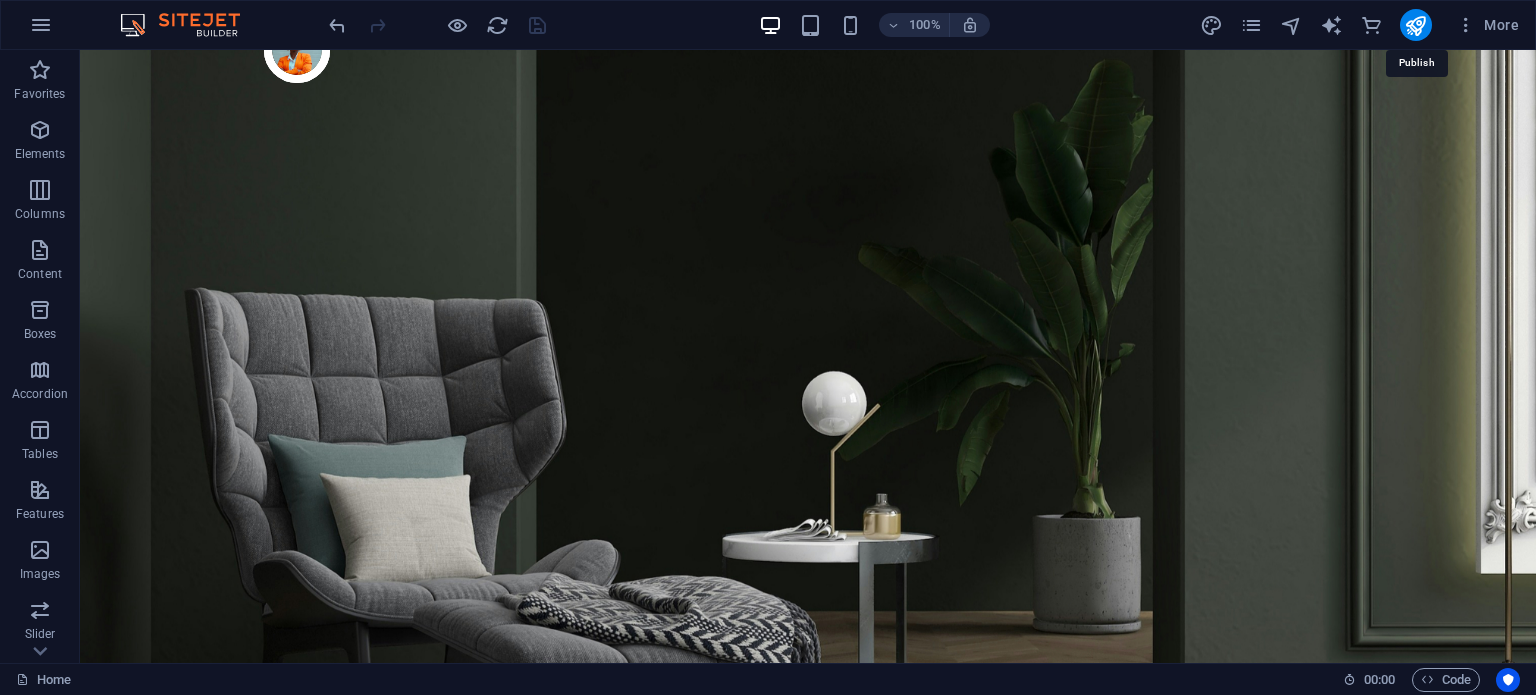 click at bounding box center (1415, 25) 